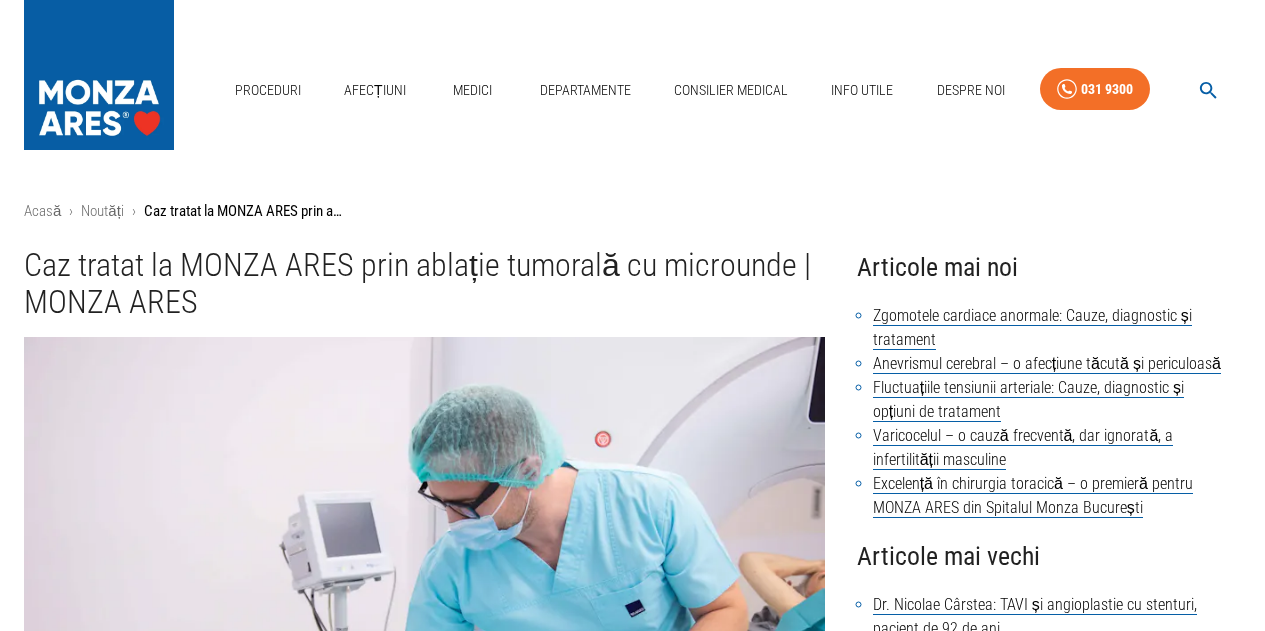 scroll, scrollTop: 0, scrollLeft: 0, axis: both 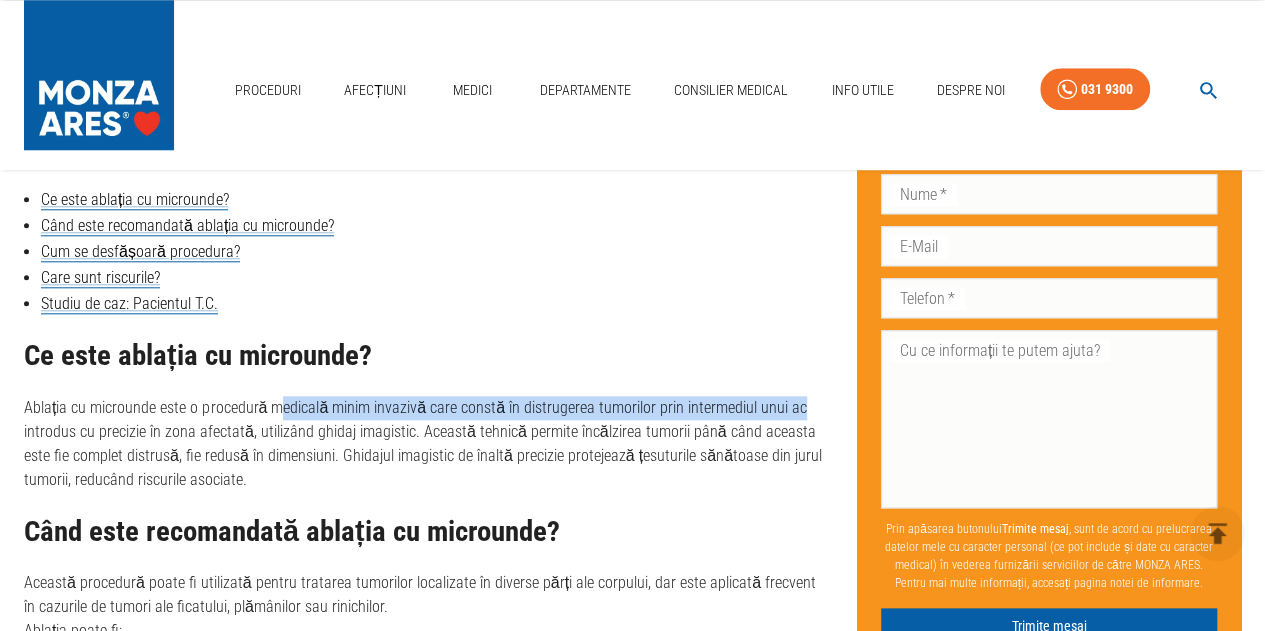 drag, startPoint x: 363, startPoint y: 405, endPoint x: 815, endPoint y: 400, distance: 452.02765 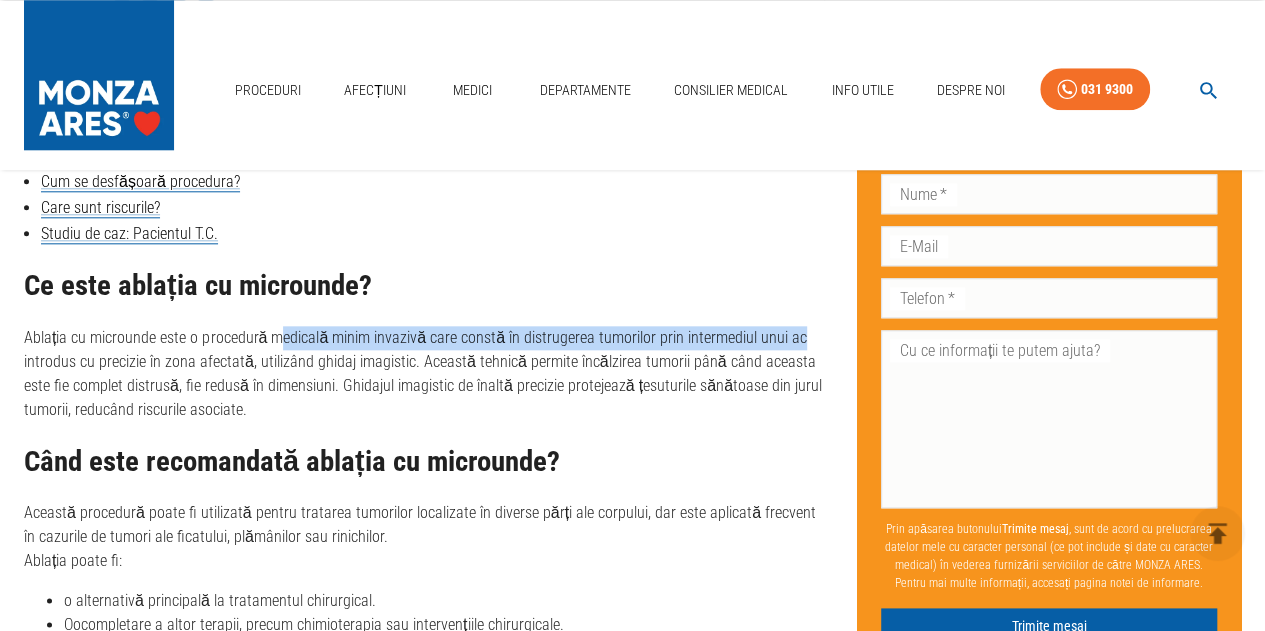 scroll, scrollTop: 1100, scrollLeft: 0, axis: vertical 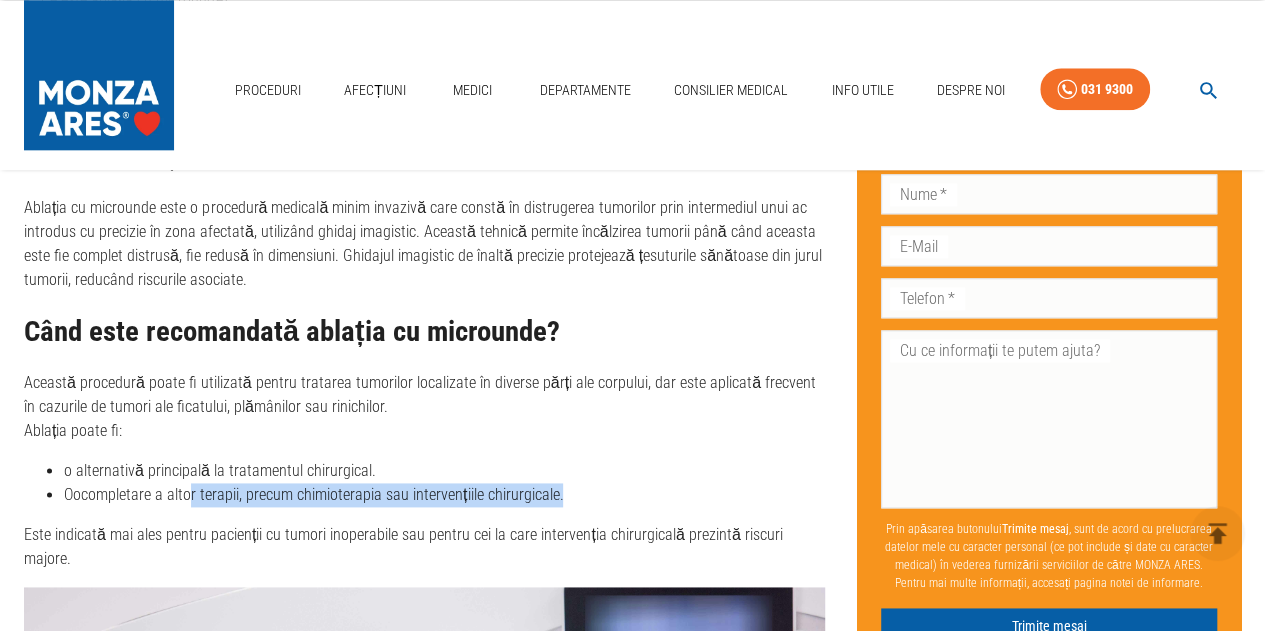 drag, startPoint x: 193, startPoint y: 495, endPoint x: 570, endPoint y: 489, distance: 377.04773 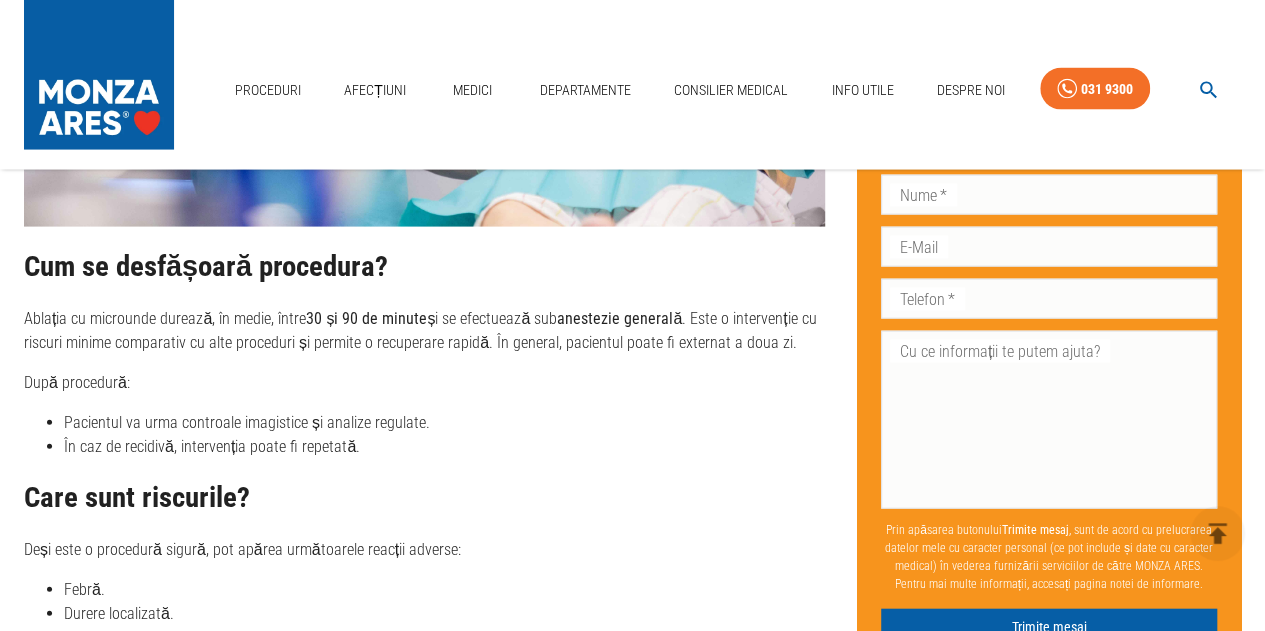 scroll, scrollTop: 2000, scrollLeft: 0, axis: vertical 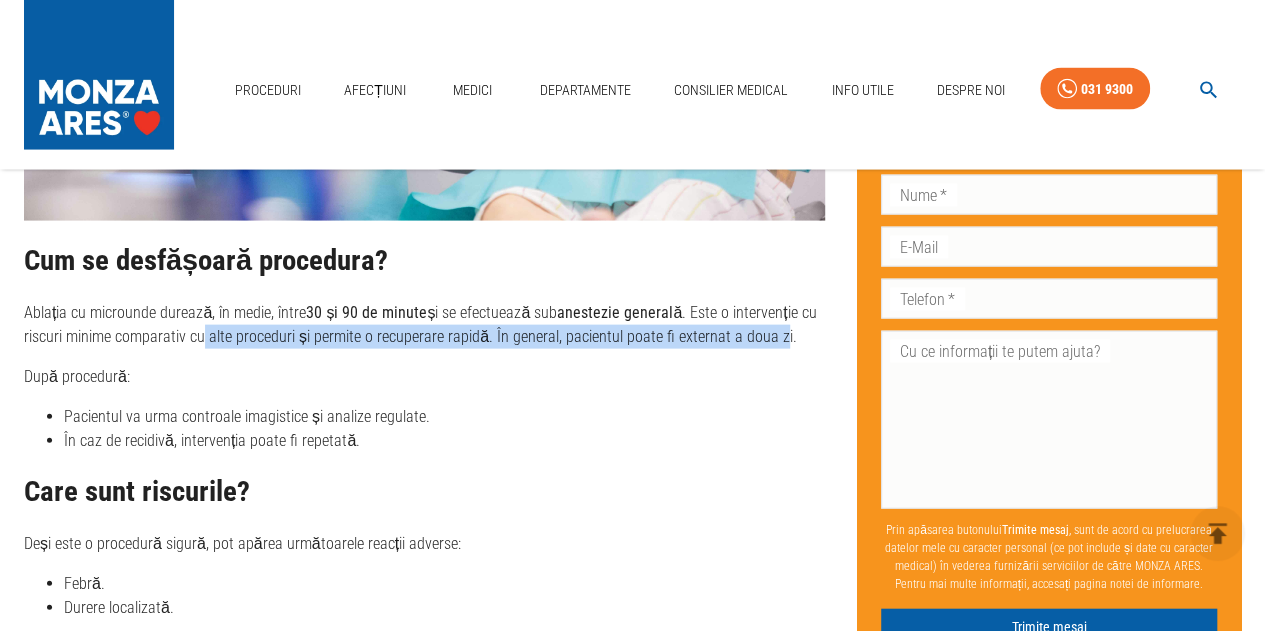 drag, startPoint x: 202, startPoint y: 311, endPoint x: 678, endPoint y: 313, distance: 476.0042 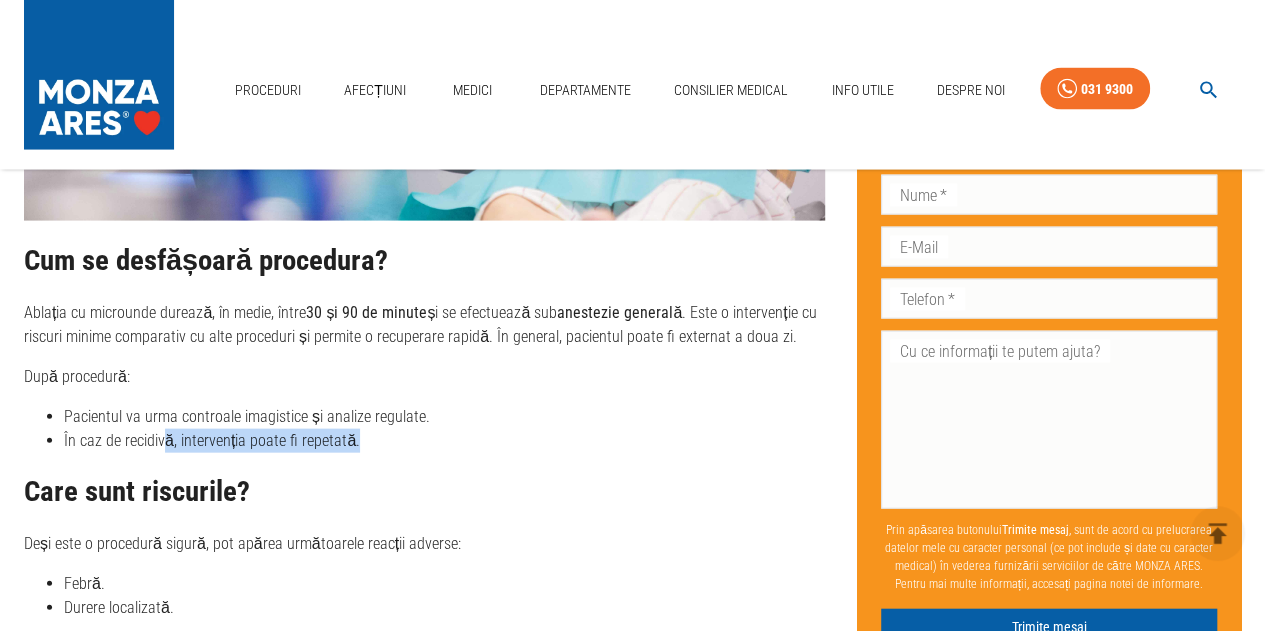 drag, startPoint x: 160, startPoint y: 416, endPoint x: 397, endPoint y: 411, distance: 237.05273 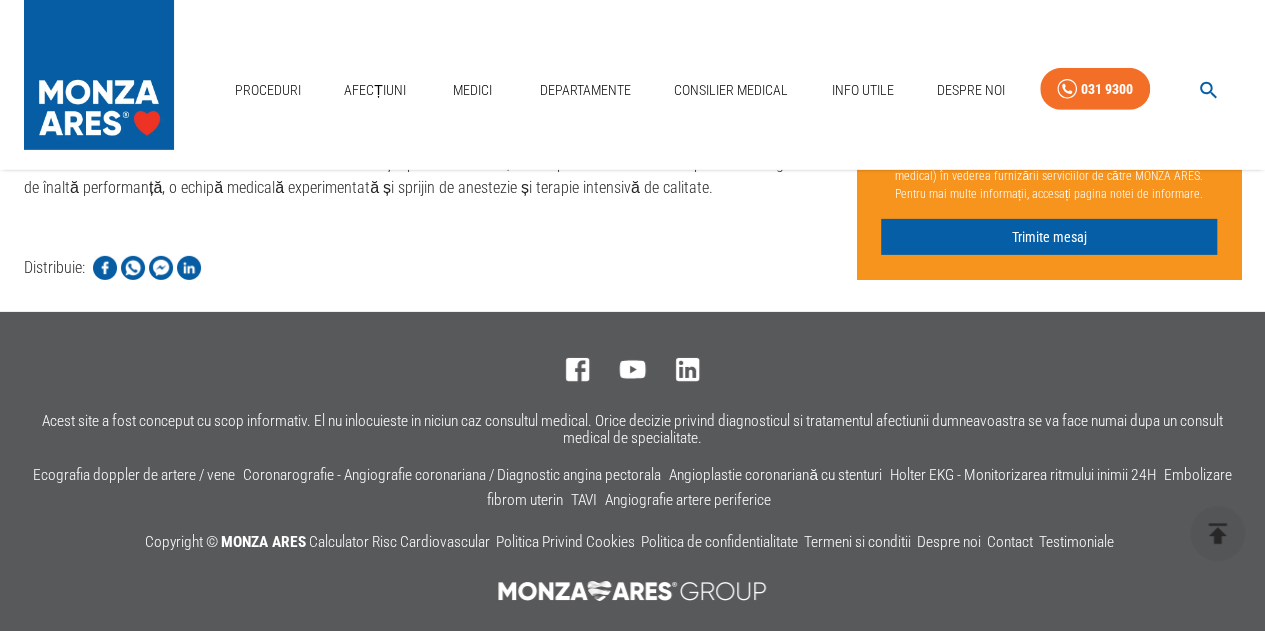 scroll, scrollTop: 2700, scrollLeft: 0, axis: vertical 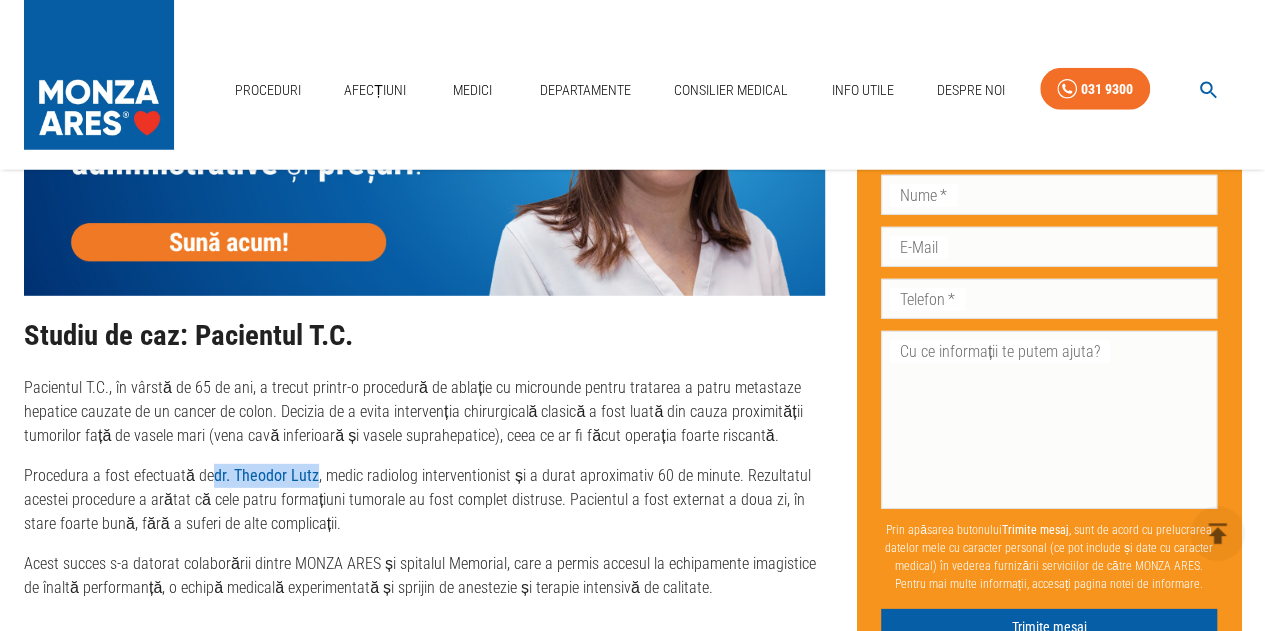 drag, startPoint x: 208, startPoint y: 451, endPoint x: 314, endPoint y: 451, distance: 106 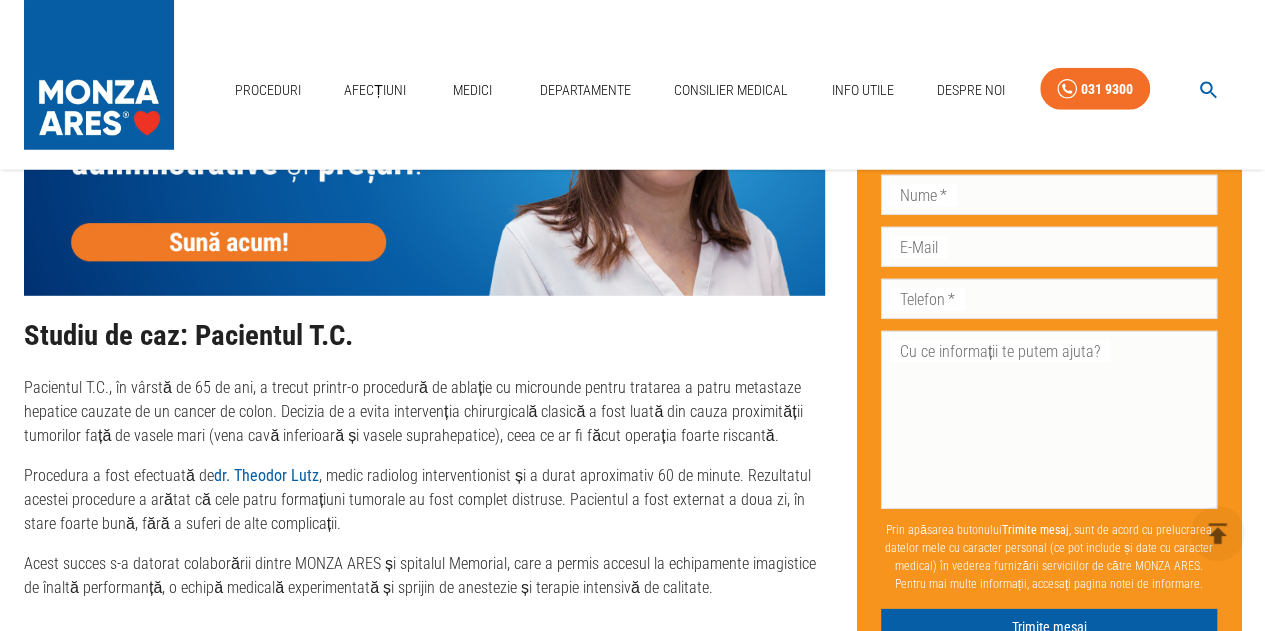 click on "Procedura a fost efectuată de  dr. Theodor Lutz , medic radiolog interventionist și a durat aproximativ 60 de minute. Rezultatul acestei procedure a arătat că cele patru formațiuni tumorale au fost complet distruse. Pacientul a fost externat a doua zi, în stare foarte bună, fără a suferi de alte complicații." at bounding box center (424, 500) 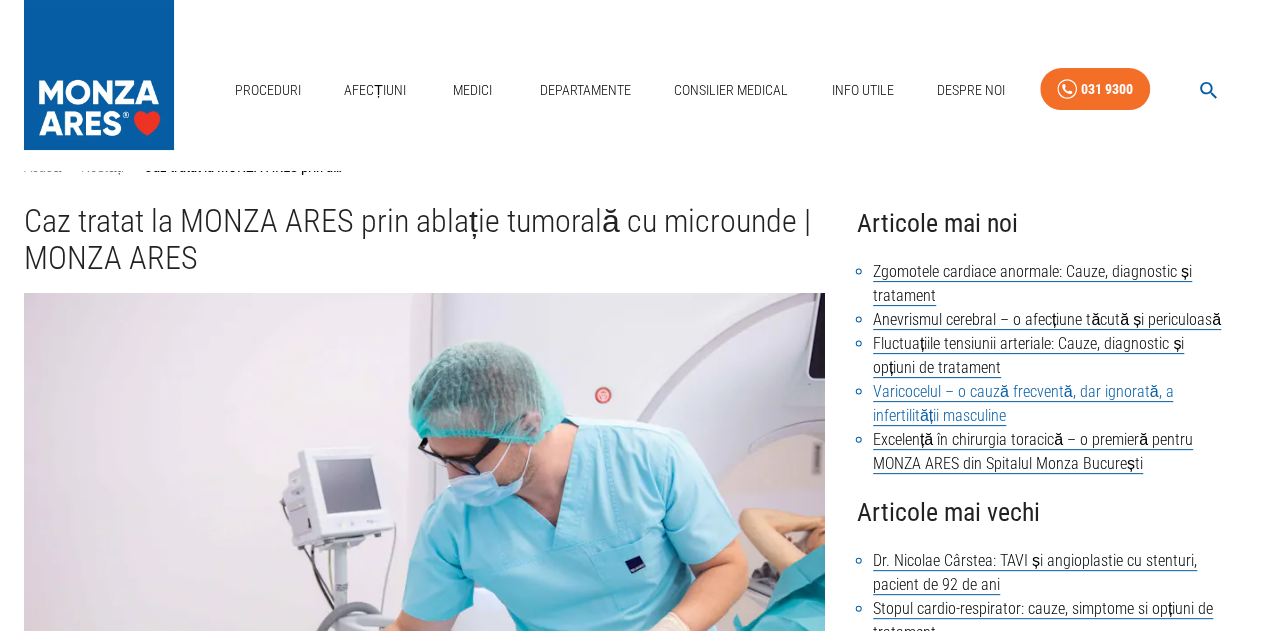 scroll, scrollTop: 0, scrollLeft: 0, axis: both 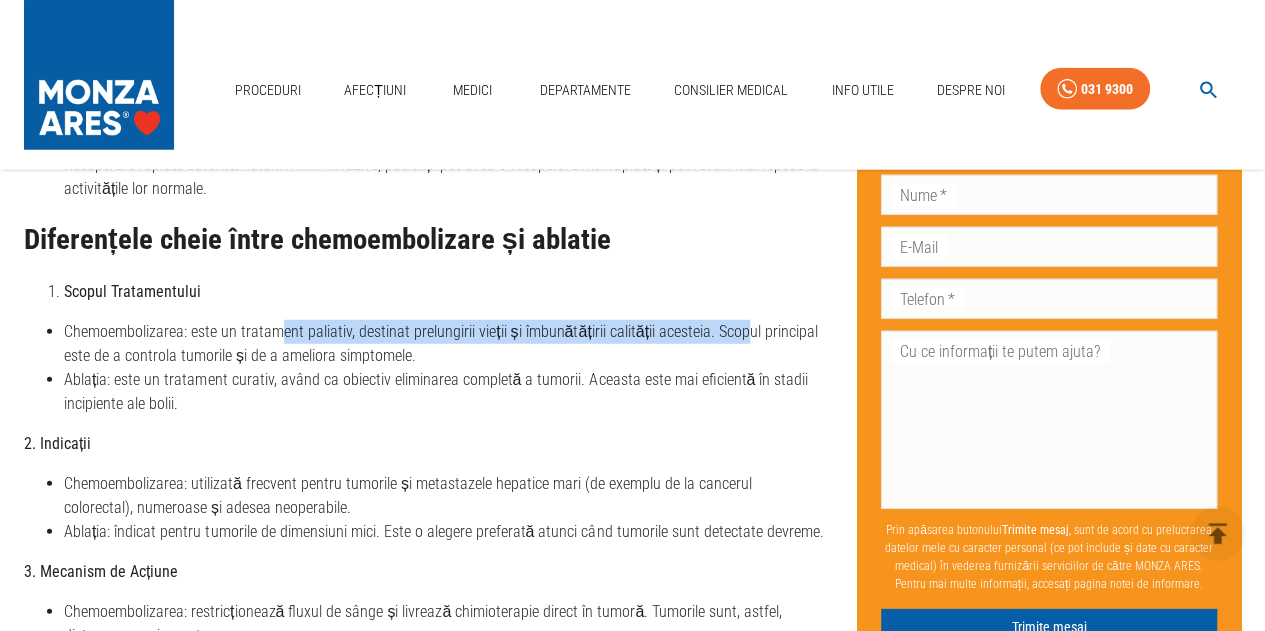 drag, startPoint x: 281, startPoint y: 327, endPoint x: 743, endPoint y: 329, distance: 462.00433 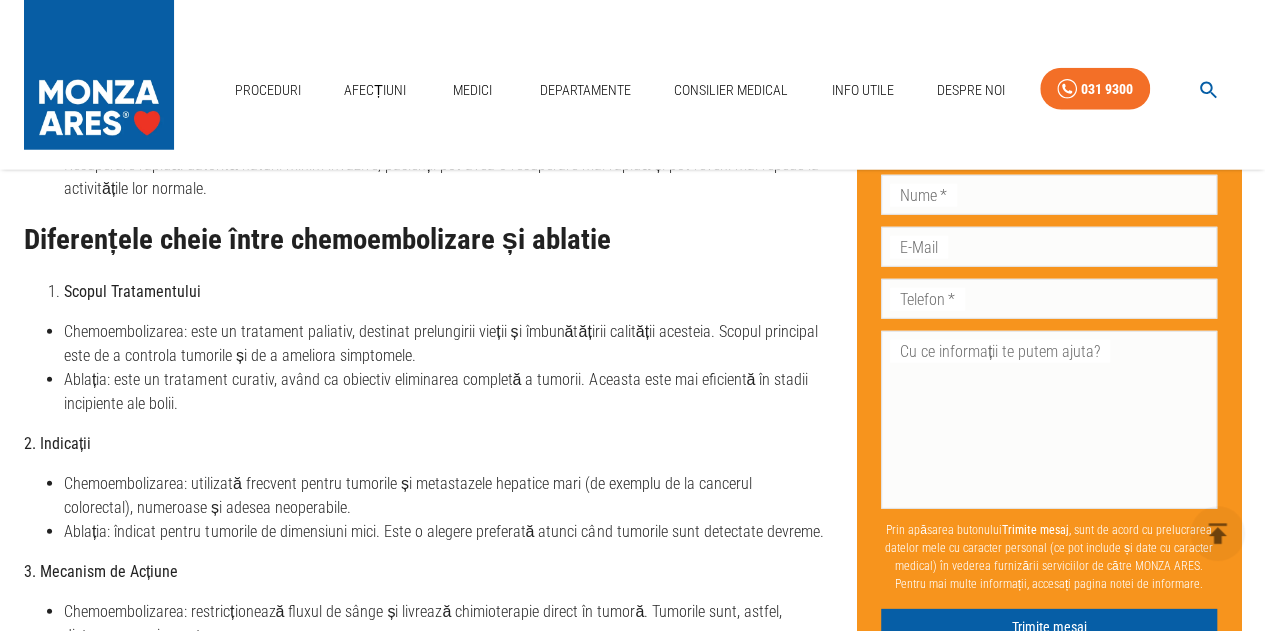 click on "Chemoembolizarea: este un tratament paliativ, destinat prelungirii vieții și îmbunătățirii calității acesteia. Scopul principal este de a controla tumorile și de a ameliora simptomele." at bounding box center [444, 344] 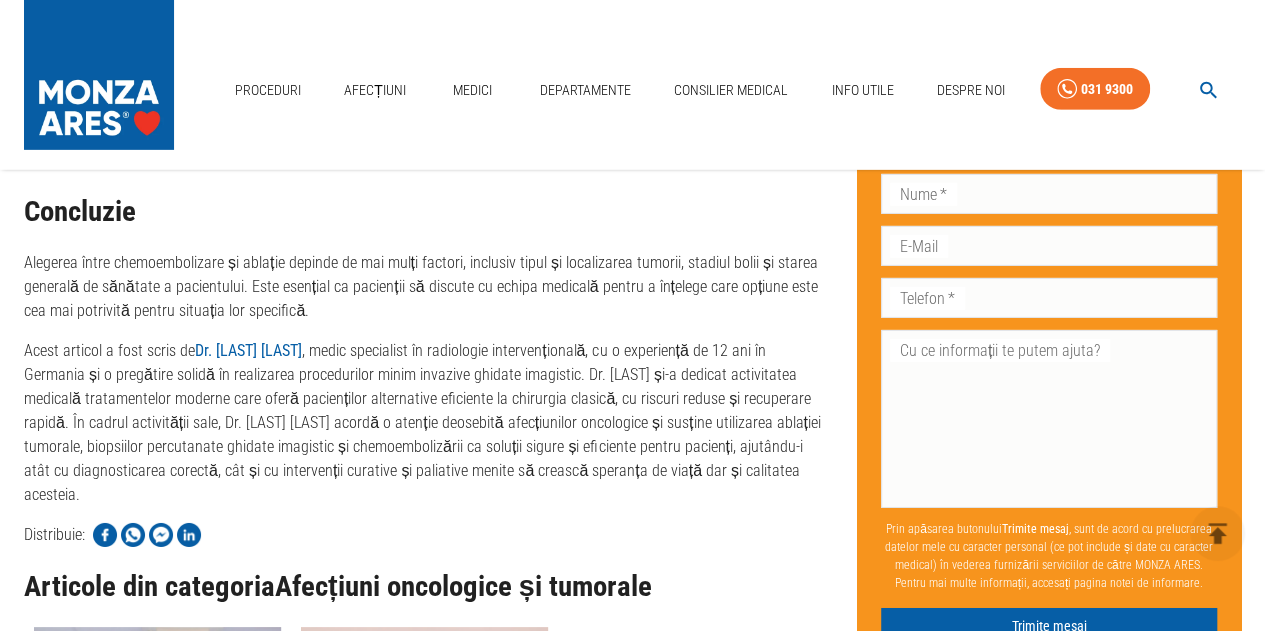 scroll, scrollTop: 3200, scrollLeft: 0, axis: vertical 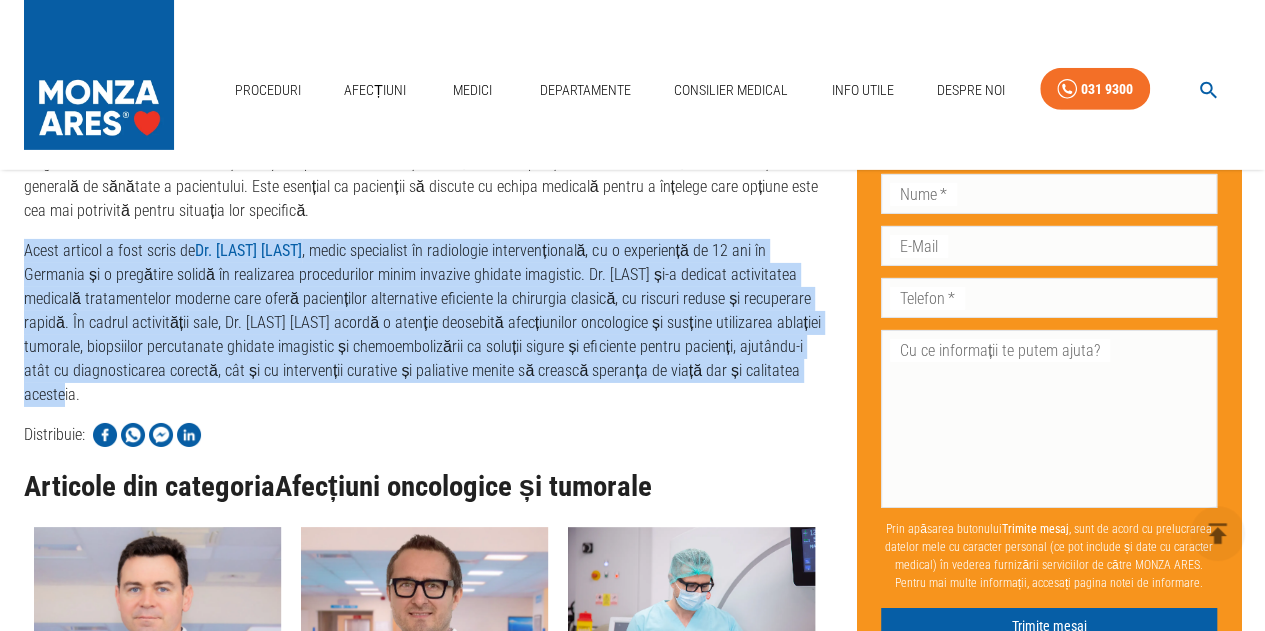 drag, startPoint x: 18, startPoint y: 250, endPoint x: 800, endPoint y: 367, distance: 790.7041 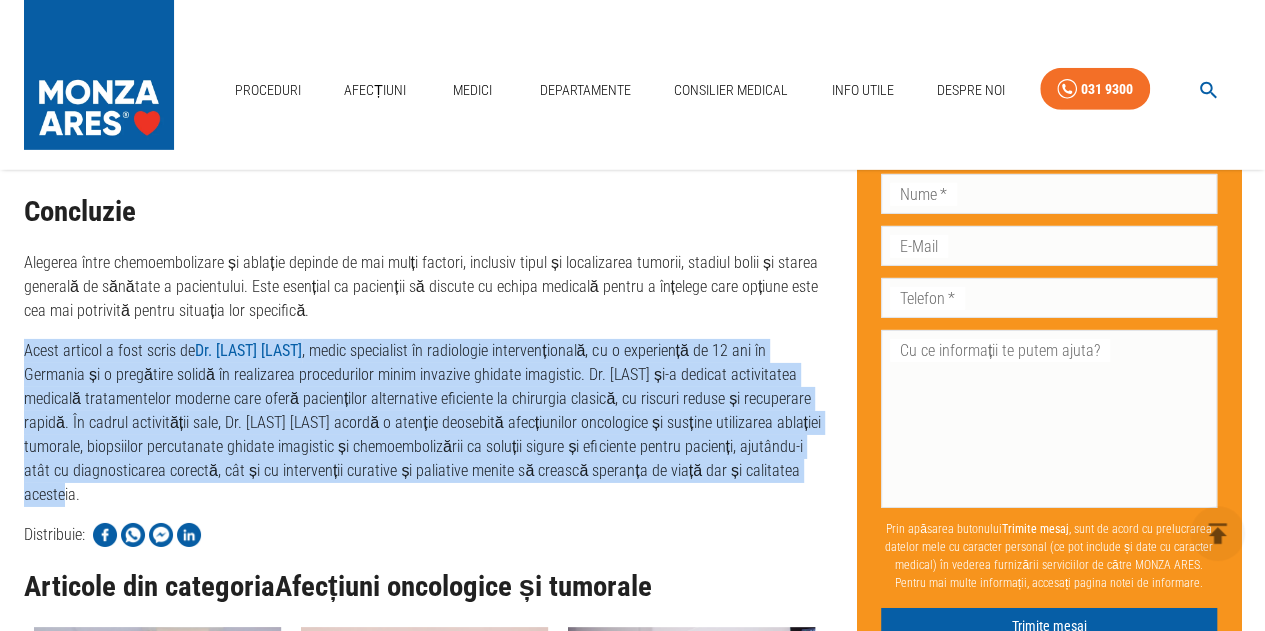 click on "Acest articol a fost scris de  Dr. Theodor Lutz , medic specialist în radiologie intervențională, cu o experiență de 12 ani în Germania și o pregătire solidă în realizarea procedurilor minim invazive ghidate imagistic. Dr. Lutz și-a dedicat activitatea medicală tratamentelor moderne care oferă pacienților alternative eficiente la chirurgia clasică, cu riscuri reduse și recuperare rapidă. În cadrul activității sale, Dr. Theodor Lutz acordă o atenție deosebită afecțiunilor oncologice și susține utilizarea ablației tumorale, biopsiilor percutanate ghidate imagistic și chemoembolizării ca soluții sigure și eficiente pentru pacienți, ajutându-i atât cu diagnosticarea corectă, cât și cu intervenții curative și paliative menite să crească speranța de viață dar și calitatea acesteia." at bounding box center [424, 423] 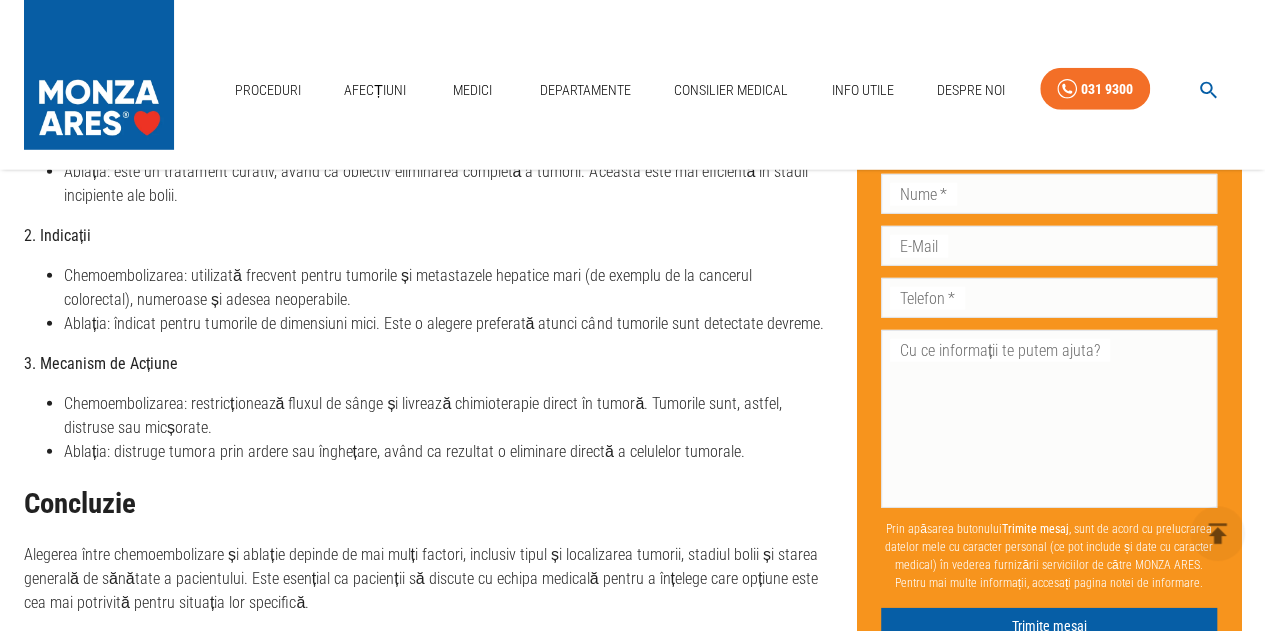 scroll, scrollTop: 2800, scrollLeft: 0, axis: vertical 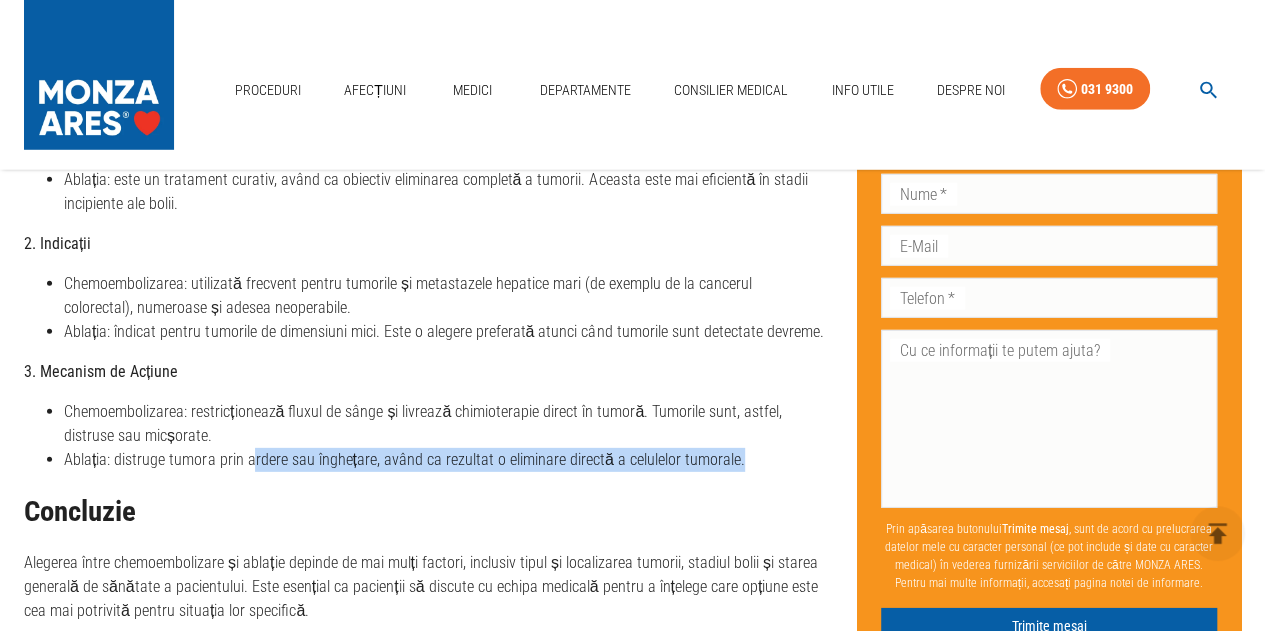 drag, startPoint x: 249, startPoint y: 460, endPoint x: 749, endPoint y: 457, distance: 500.009 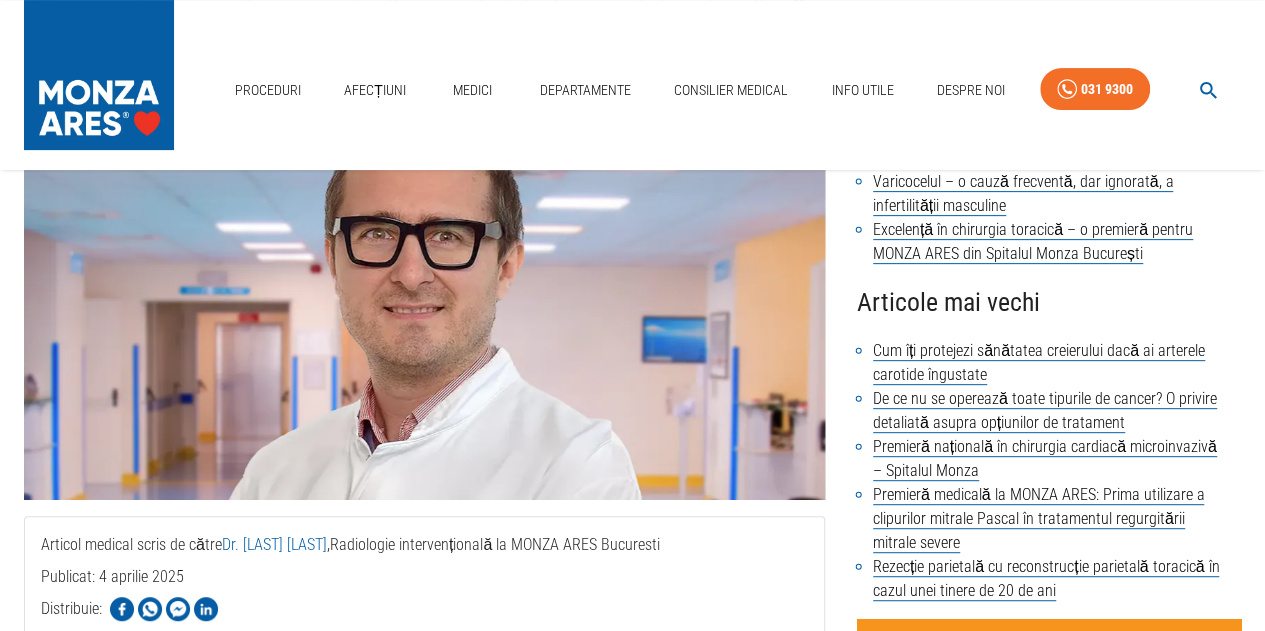 scroll, scrollTop: 300, scrollLeft: 0, axis: vertical 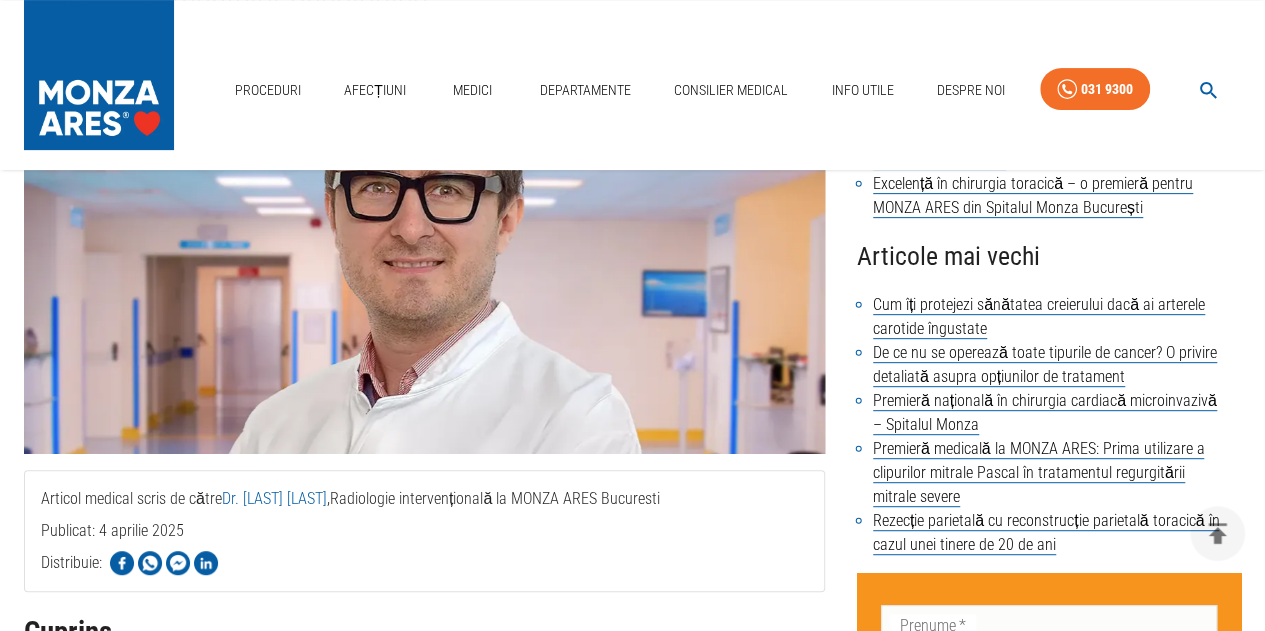 click on "Dr. [FIRST] [LAST]" at bounding box center (274, 498) 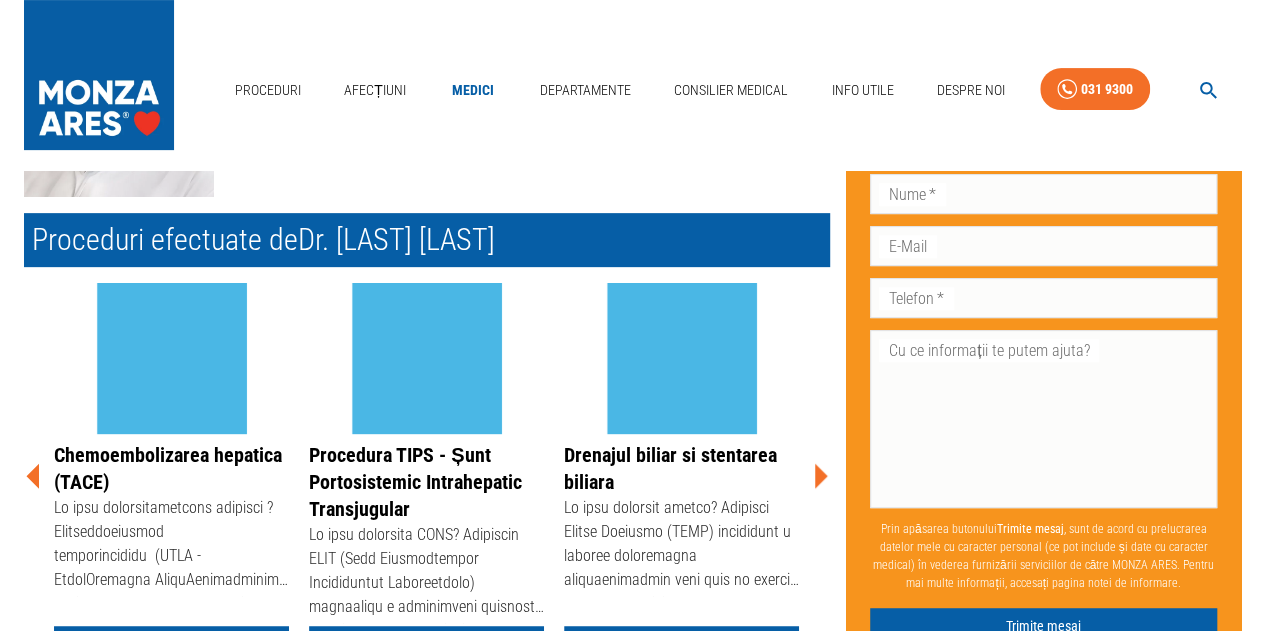 scroll, scrollTop: 0, scrollLeft: 0, axis: both 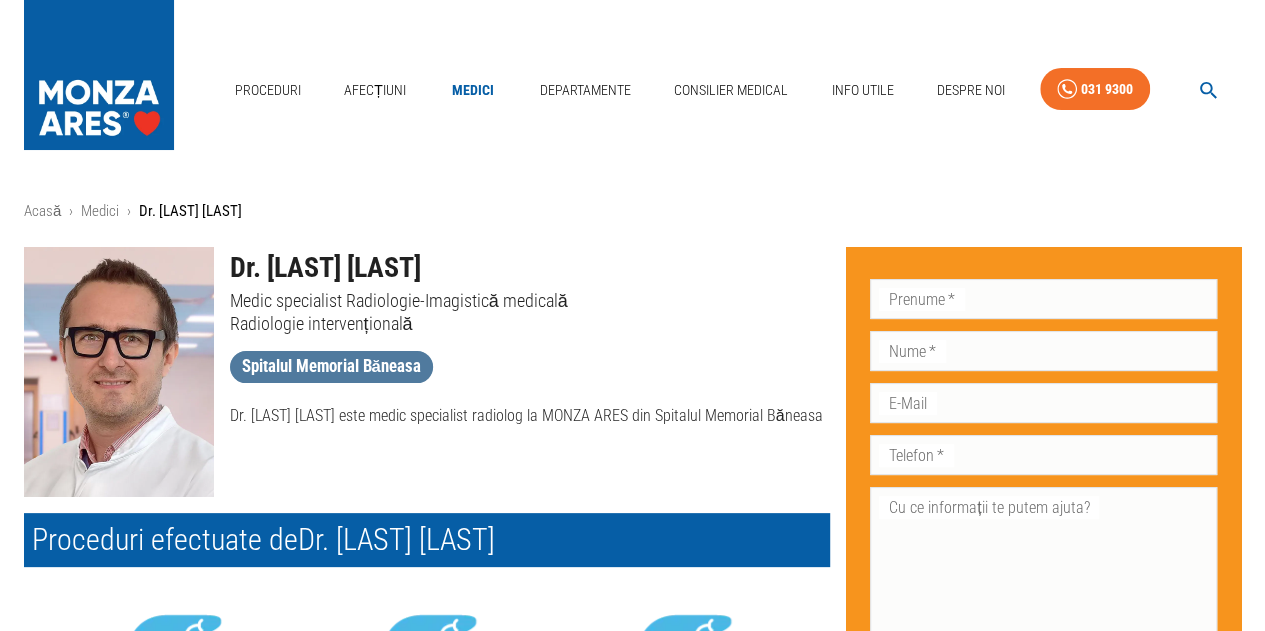 click on "Spitalul Memorial Băneasa" at bounding box center (331, 366) 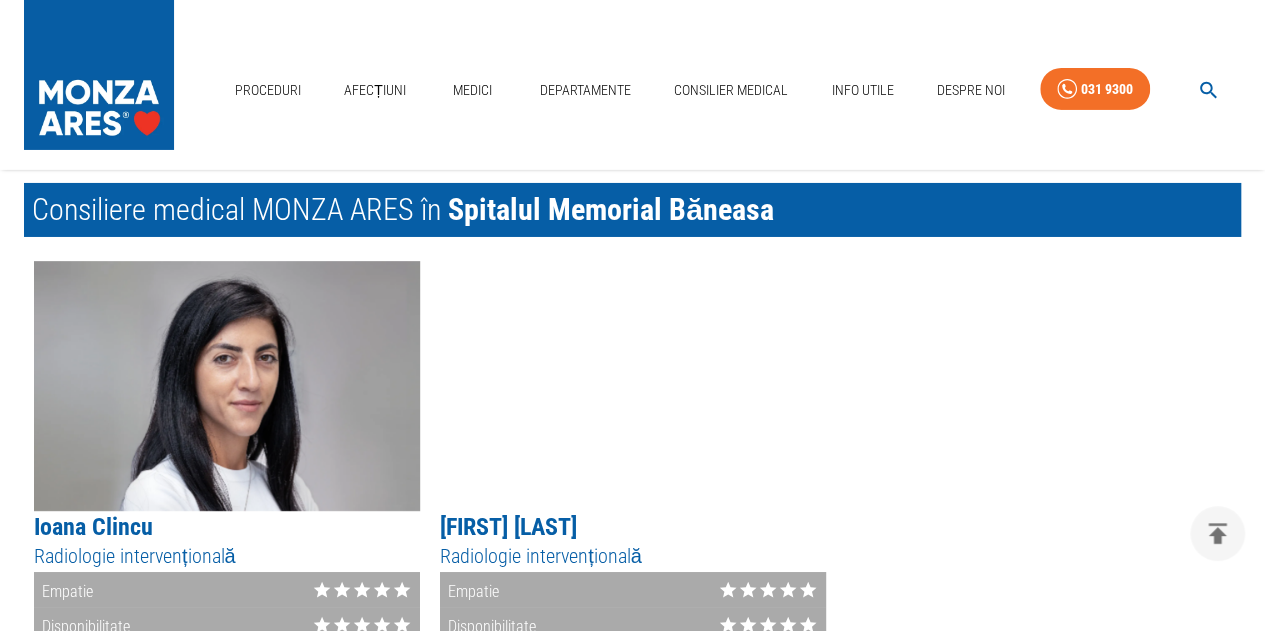 scroll, scrollTop: 3500, scrollLeft: 0, axis: vertical 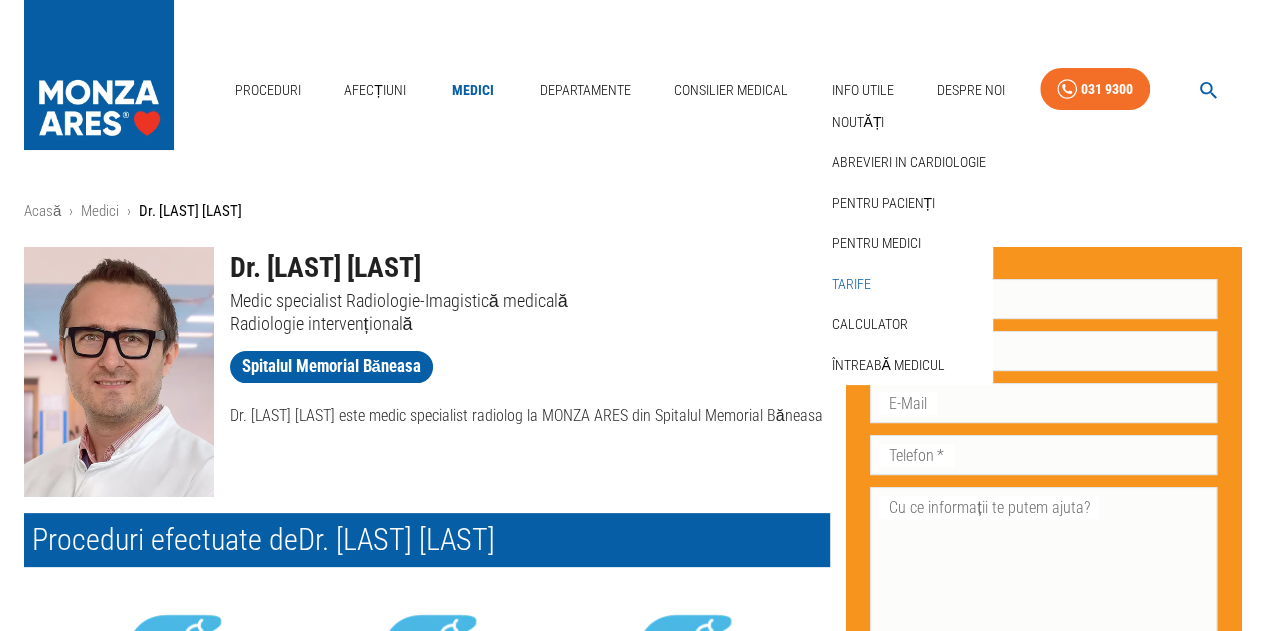 click on "Tarife" at bounding box center (850, 284) 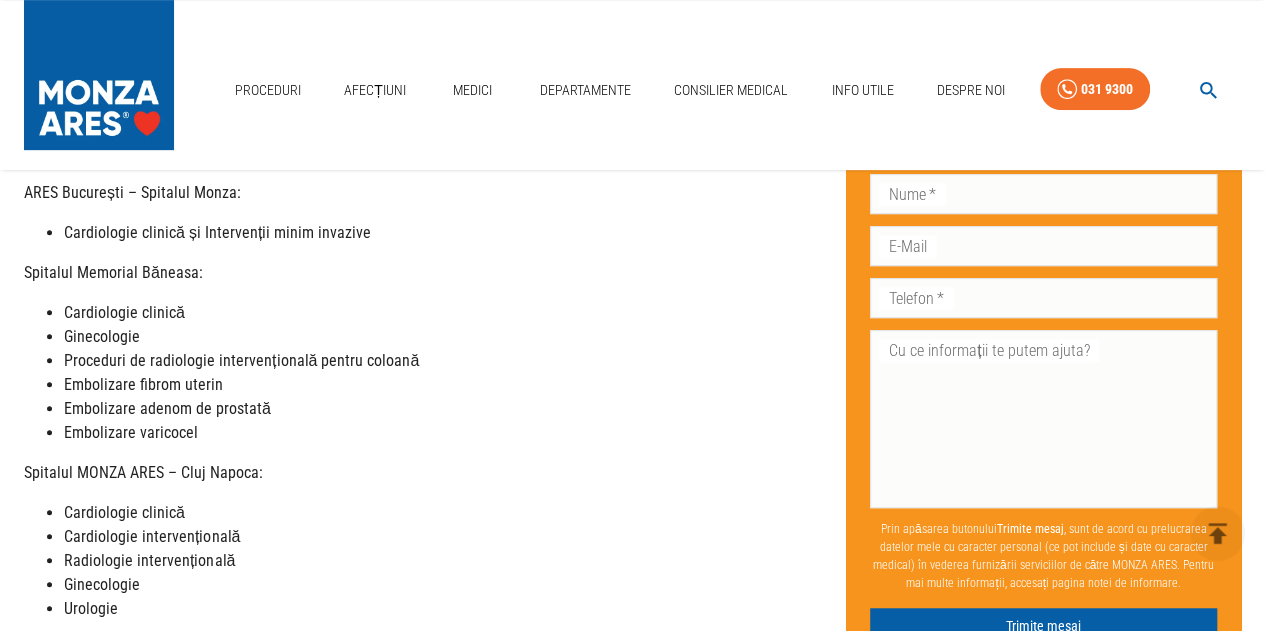 scroll, scrollTop: 300, scrollLeft: 0, axis: vertical 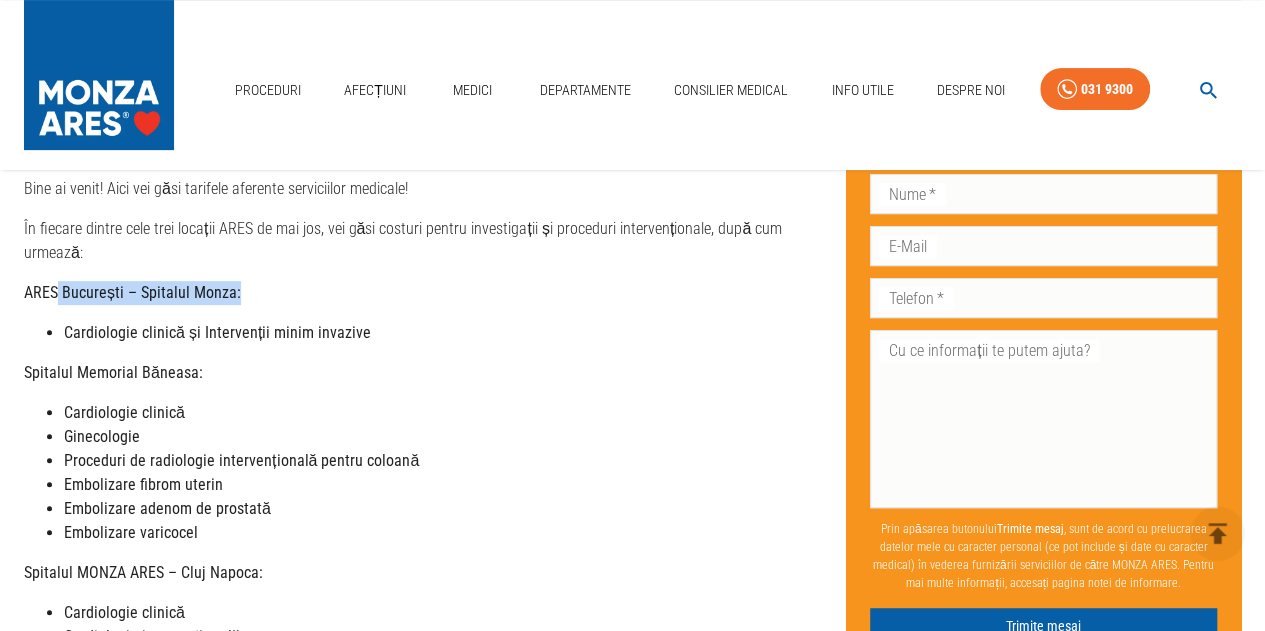 drag, startPoint x: 56, startPoint y: 294, endPoint x: 296, endPoint y: 297, distance: 240.01875 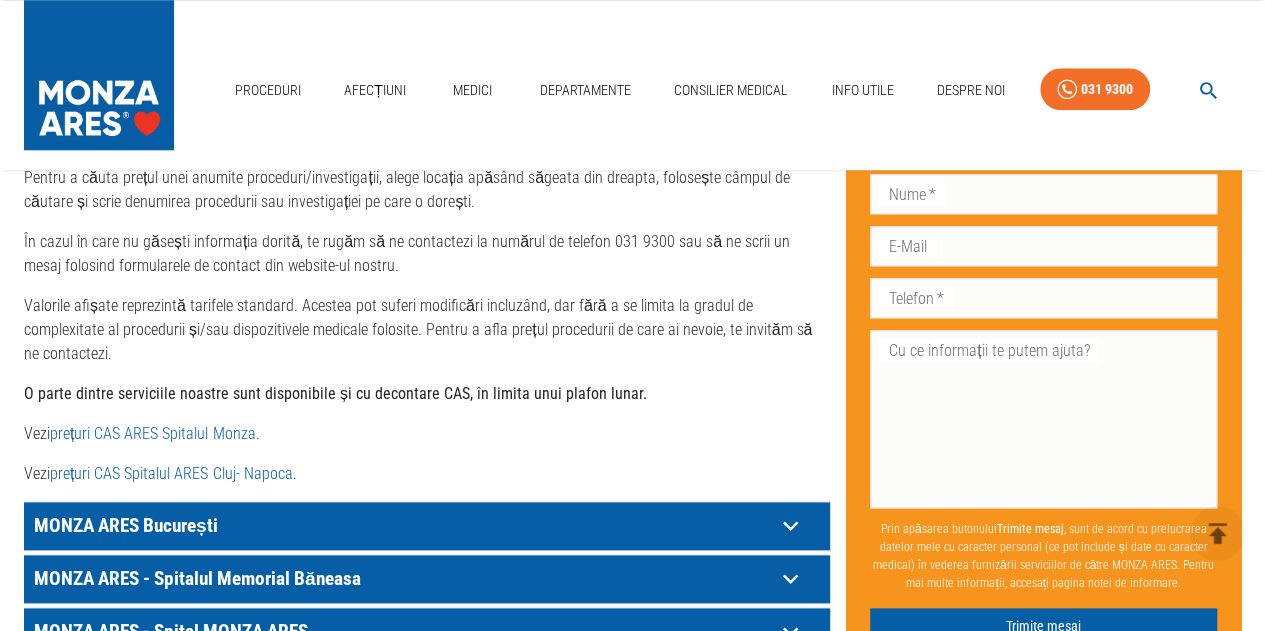 scroll, scrollTop: 900, scrollLeft: 0, axis: vertical 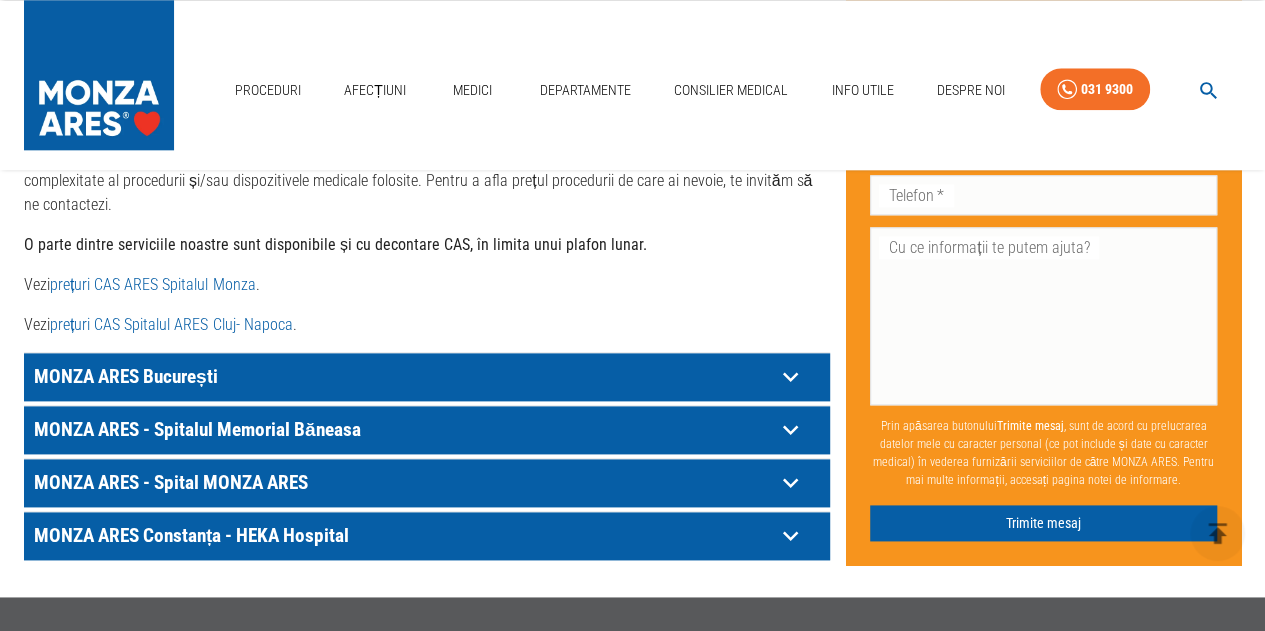 click on "MONZA ARES - Spitalul Memorial Băneasa" at bounding box center [402, 376] 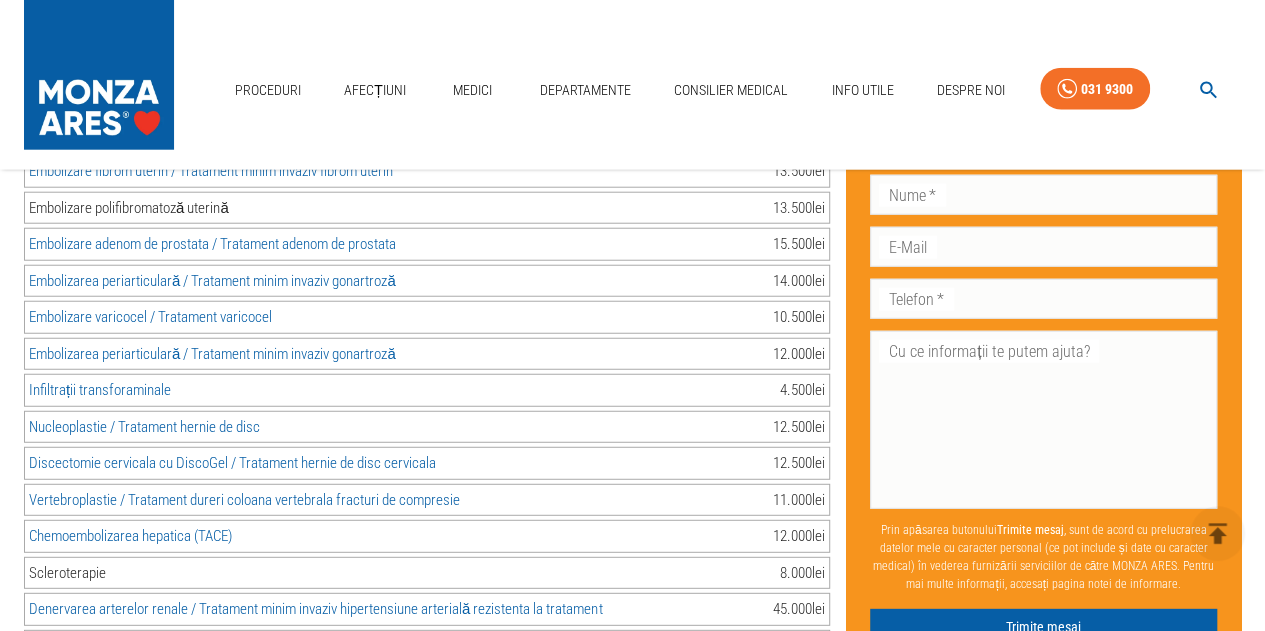 scroll, scrollTop: 2500, scrollLeft: 0, axis: vertical 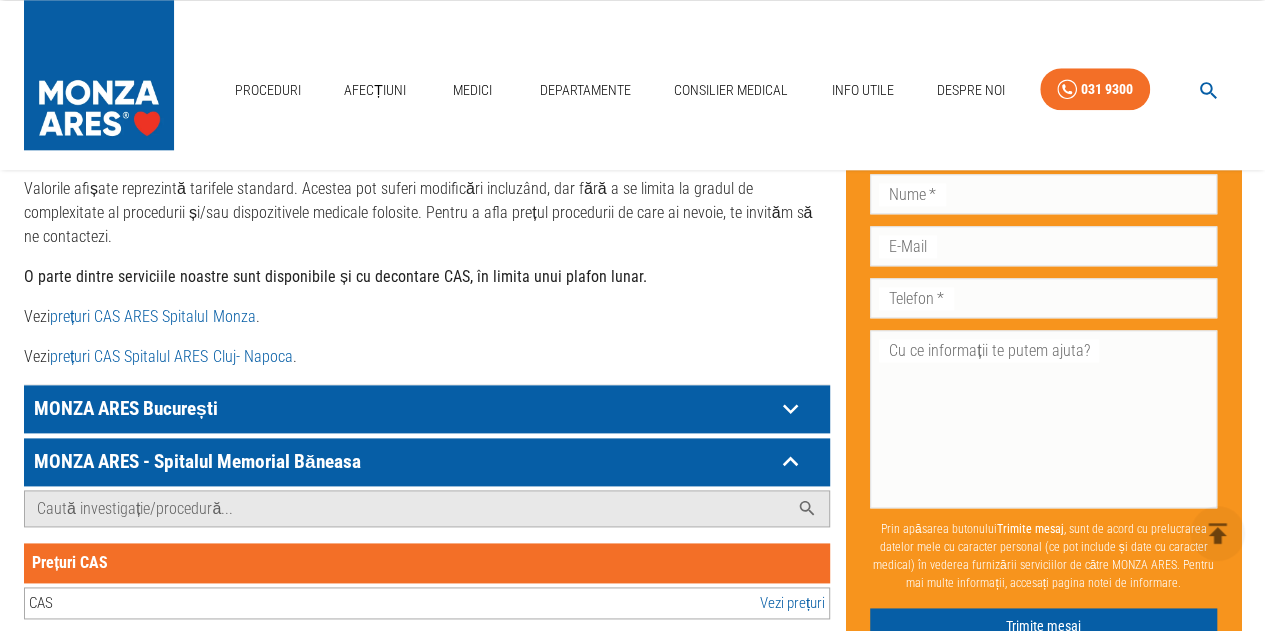 click on "MONZA ARES - Spitalul Memorial Băneasa" at bounding box center [402, 461] 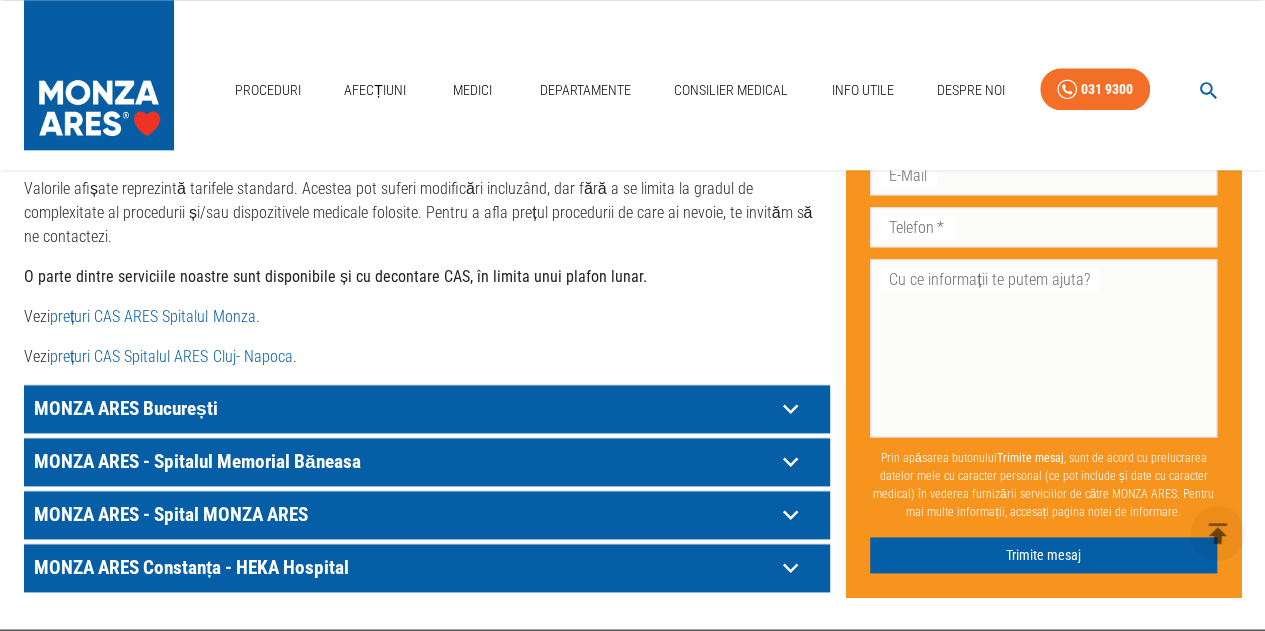 click on "MONZA ARES - Spitalul Memorial Băneasa" at bounding box center [402, 408] 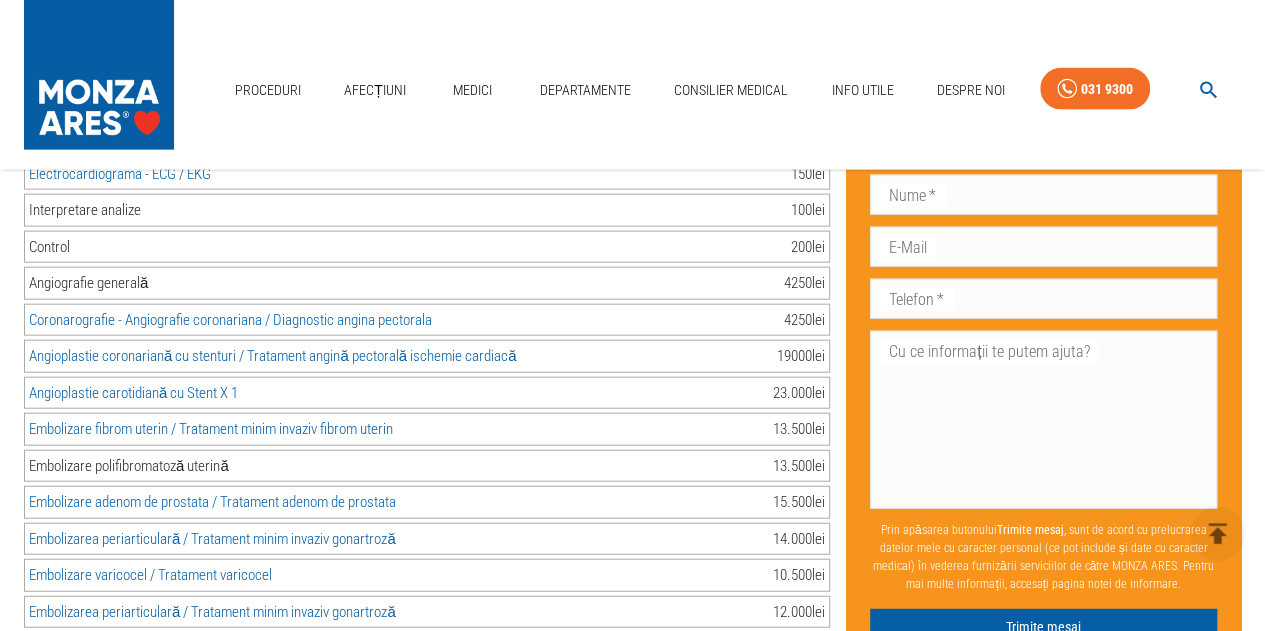 scroll, scrollTop: 2640, scrollLeft: 0, axis: vertical 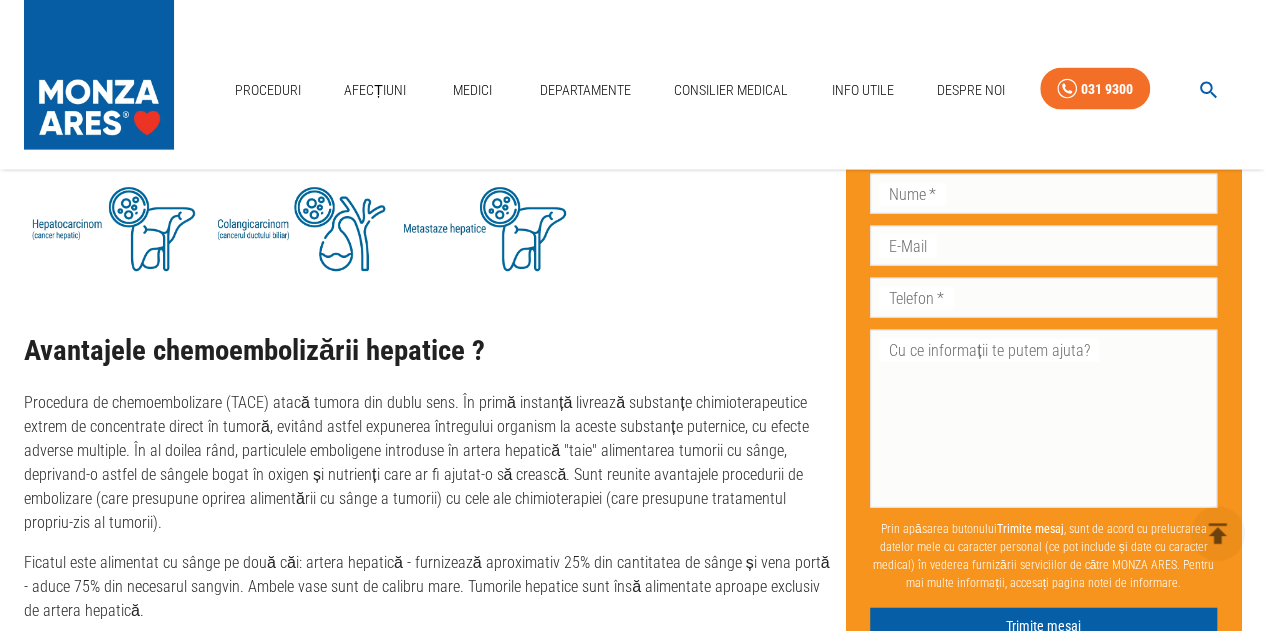 click on "Procedura de chemoembolizare (TACE) atacă tumora din dublu sens. În primă instanță livrează substanțe chimioterapeutice extrem de concentrate direct în tumoră, evitând astfel expunerea întregului organism la aceste substanțe puternice, cu efecte adverse multiple. În al doilea rând, particulele emboligene introduse în artera hepatică "taie" alimentarea tumorii cu sânge, deprivand-o astfel de sângele bogat în oxigen și nutrienți care ar fi ajutat-o să crească. Sunt reunite avantajele procedurii de embolizare (care presupune oprirea alimentării cu sânge a tumorii) cu cele ale chimioterapiei (care presupune tratamentul propriu-zis al tumorii)." at bounding box center (427, 463) 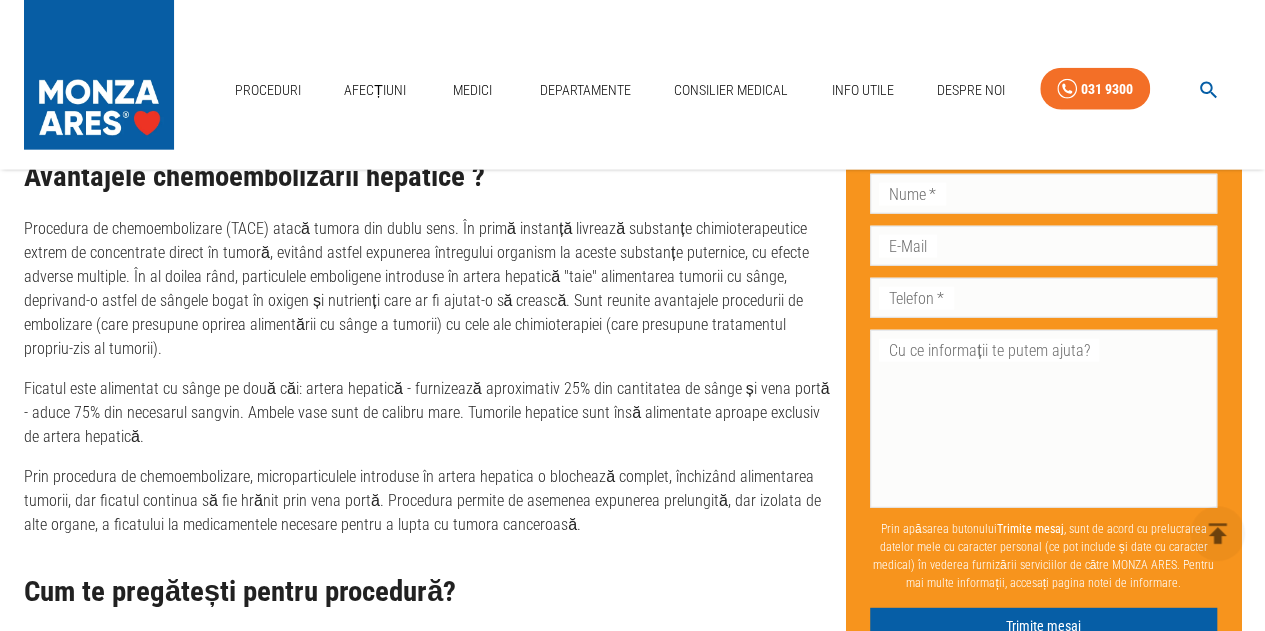scroll, scrollTop: 2400, scrollLeft: 0, axis: vertical 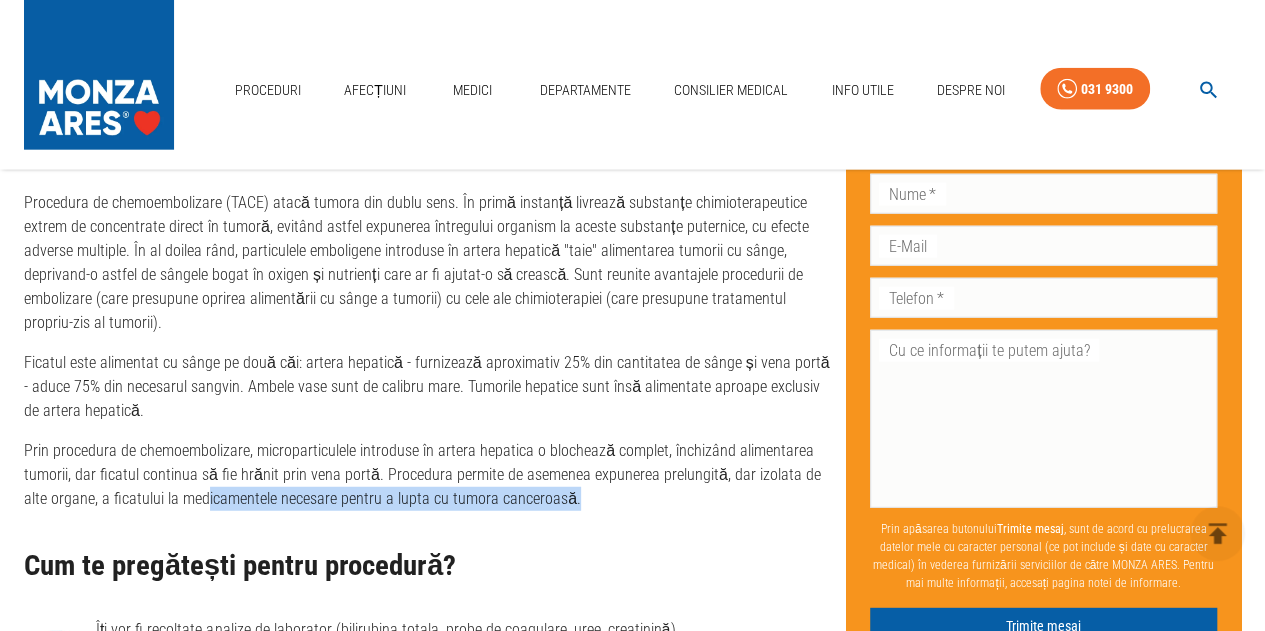 drag, startPoint x: 177, startPoint y: 477, endPoint x: 562, endPoint y: 461, distance: 385.33234 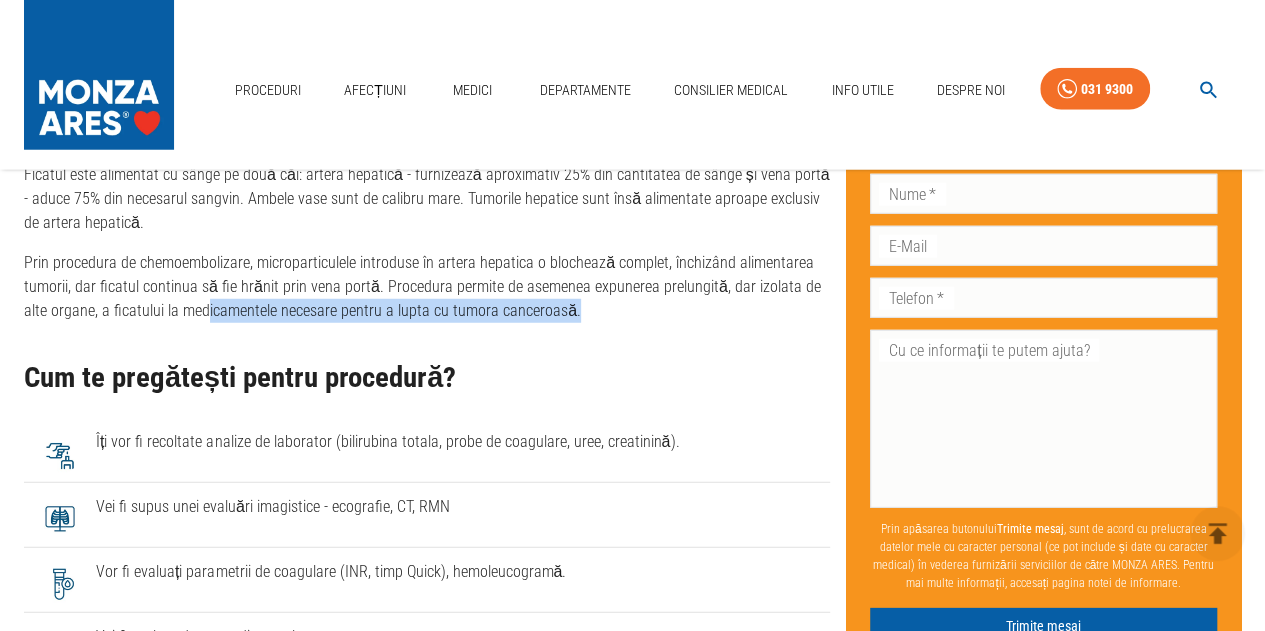 scroll, scrollTop: 2700, scrollLeft: 0, axis: vertical 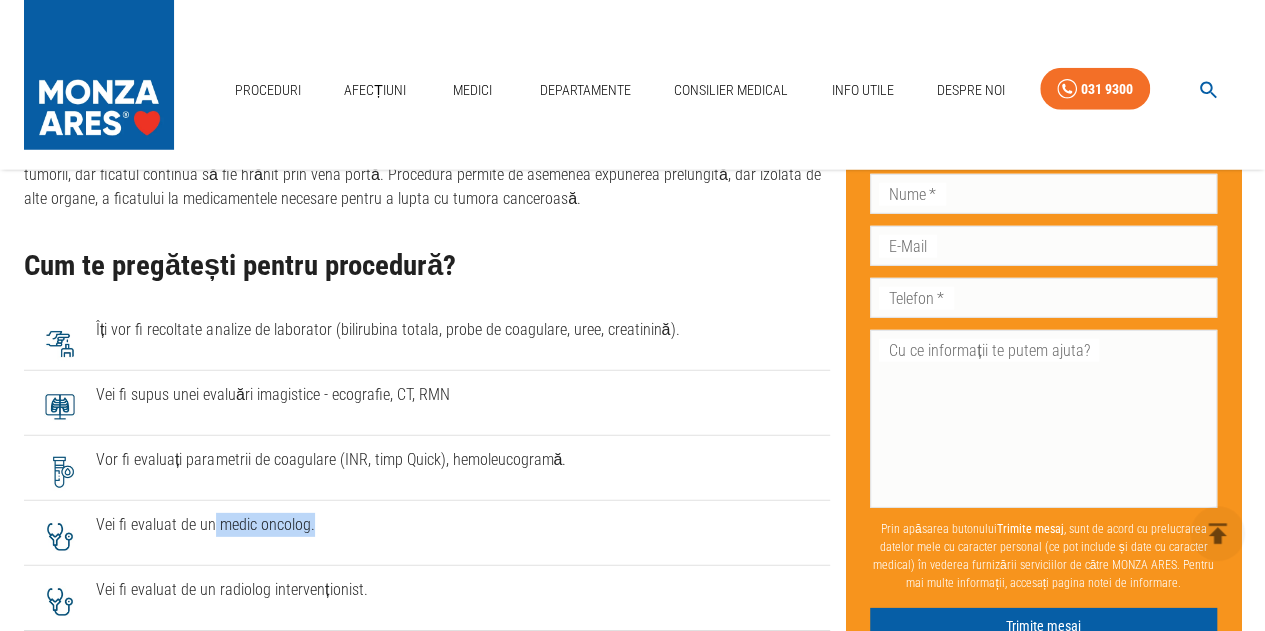drag, startPoint x: 208, startPoint y: 495, endPoint x: 472, endPoint y: 504, distance: 264.15335 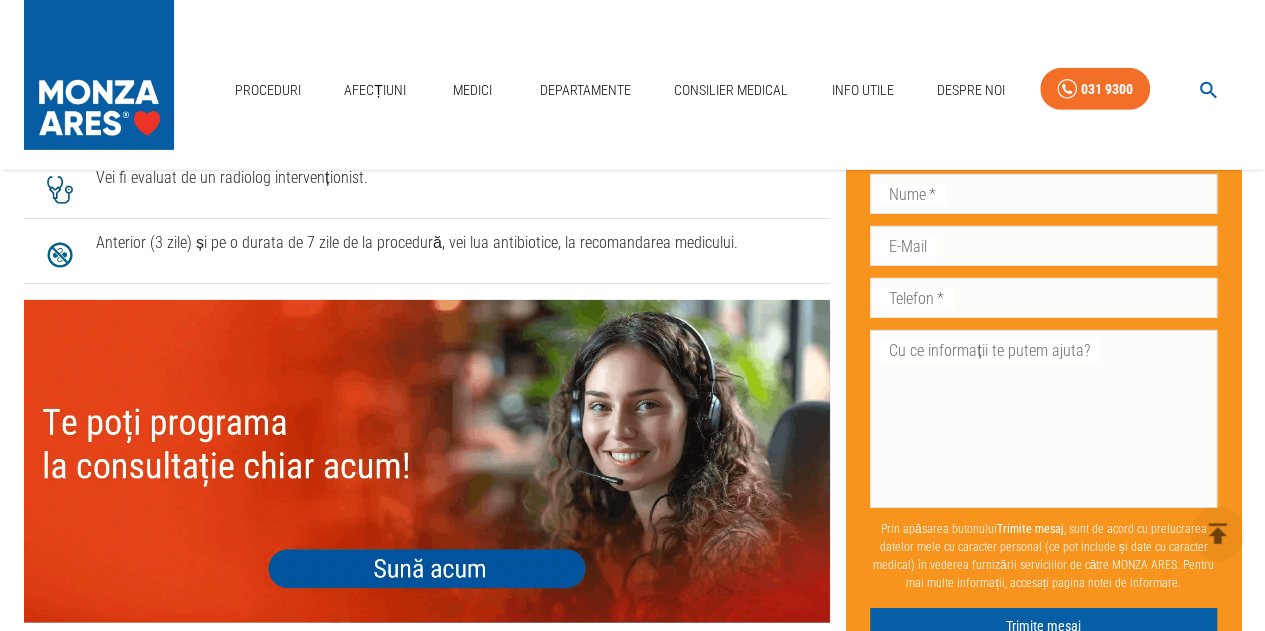 scroll, scrollTop: 3500, scrollLeft: 0, axis: vertical 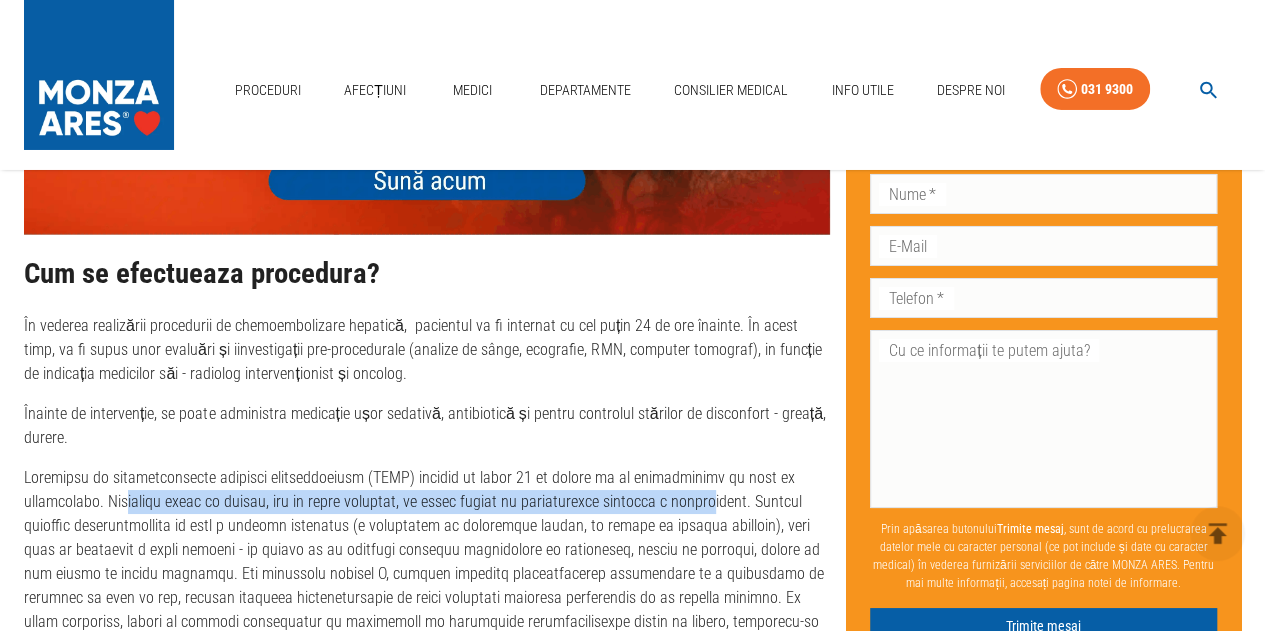 drag, startPoint x: 126, startPoint y: 475, endPoint x: 692, endPoint y: 475, distance: 566 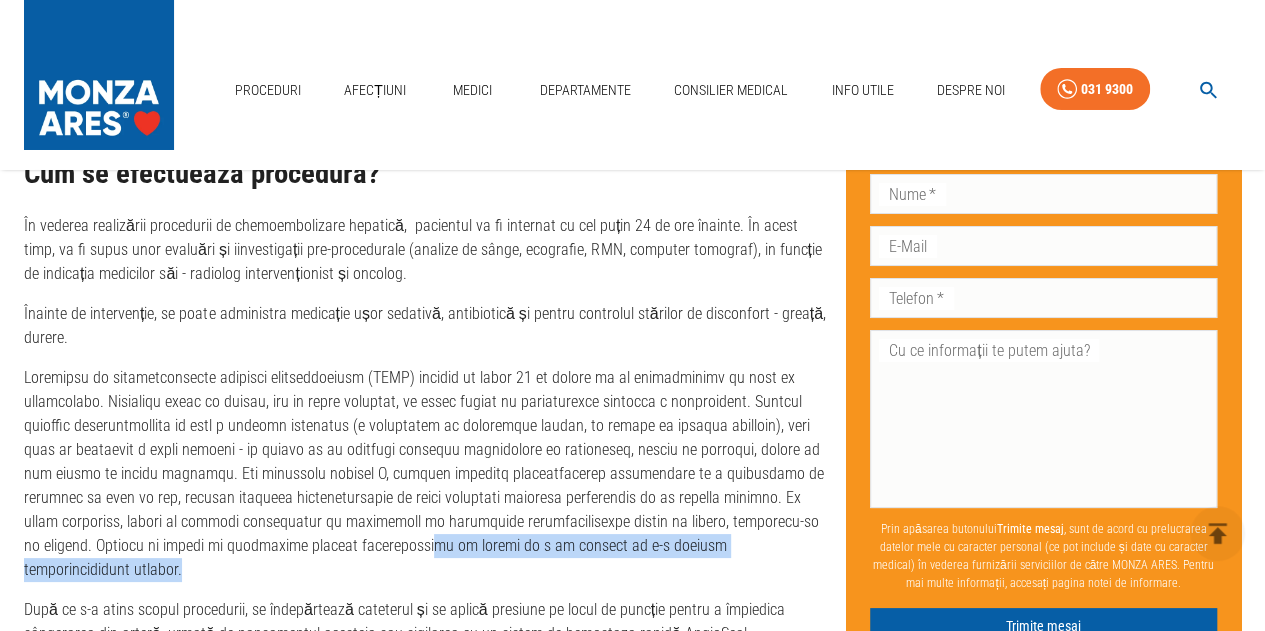 drag, startPoint x: 143, startPoint y: 514, endPoint x: 590, endPoint y: 513, distance: 447.00113 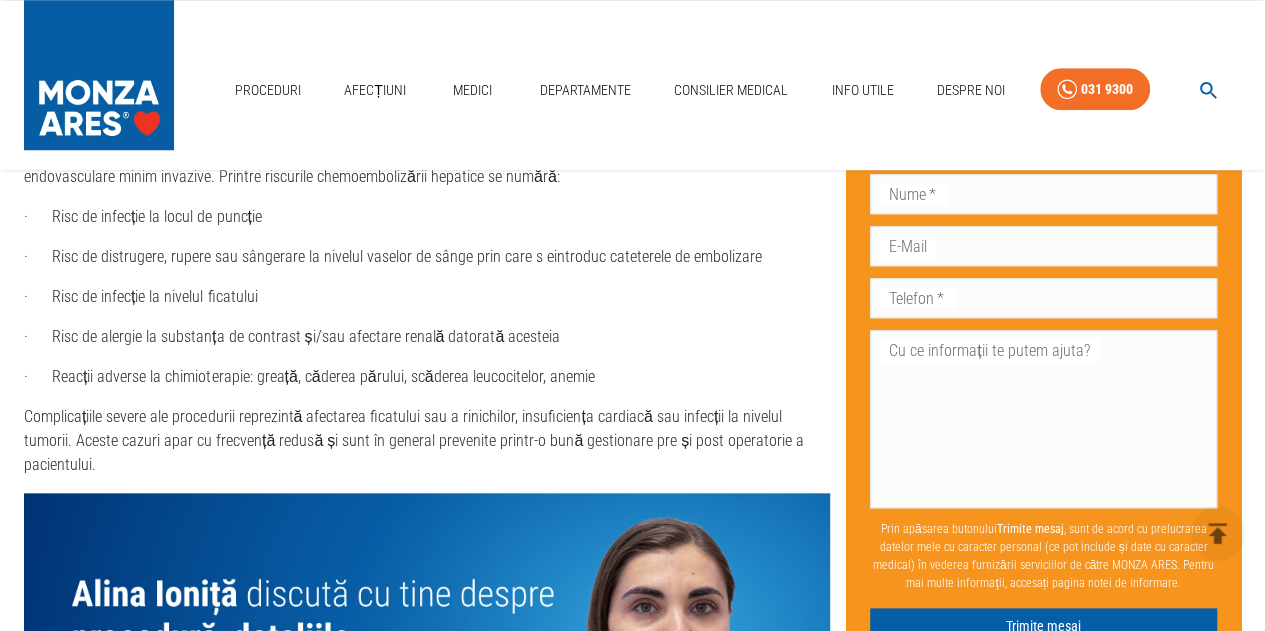scroll, scrollTop: 4600, scrollLeft: 0, axis: vertical 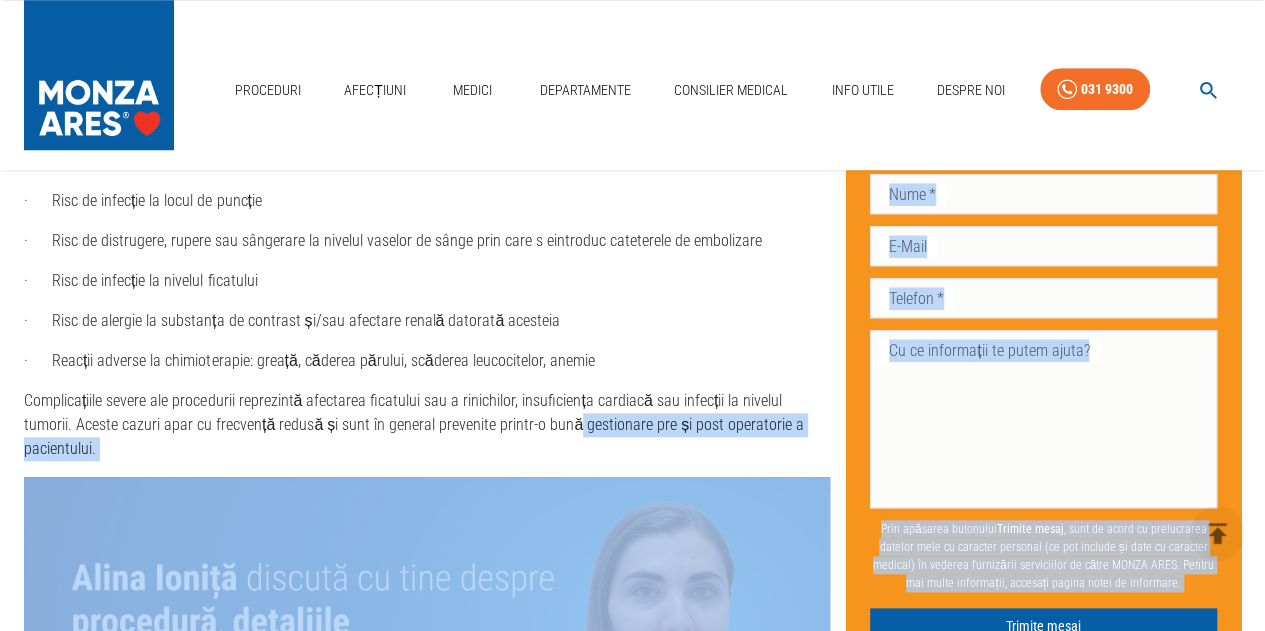 drag, startPoint x: 546, startPoint y: 371, endPoint x: 830, endPoint y: 377, distance: 284.0634 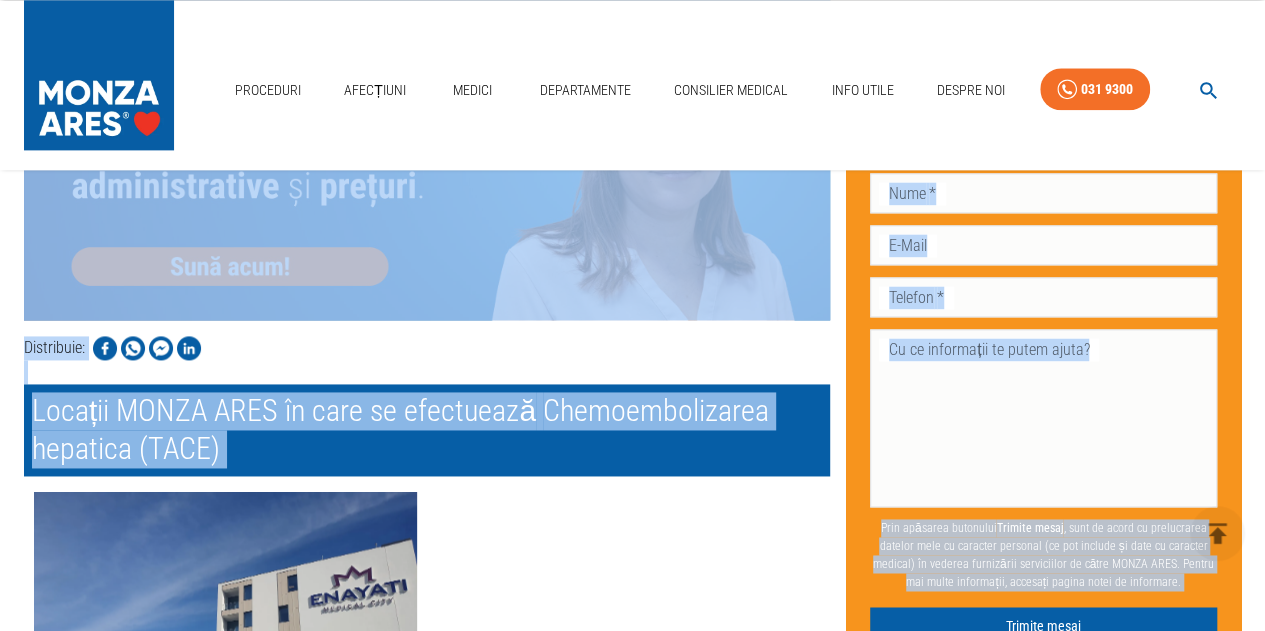 scroll, scrollTop: 5100, scrollLeft: 0, axis: vertical 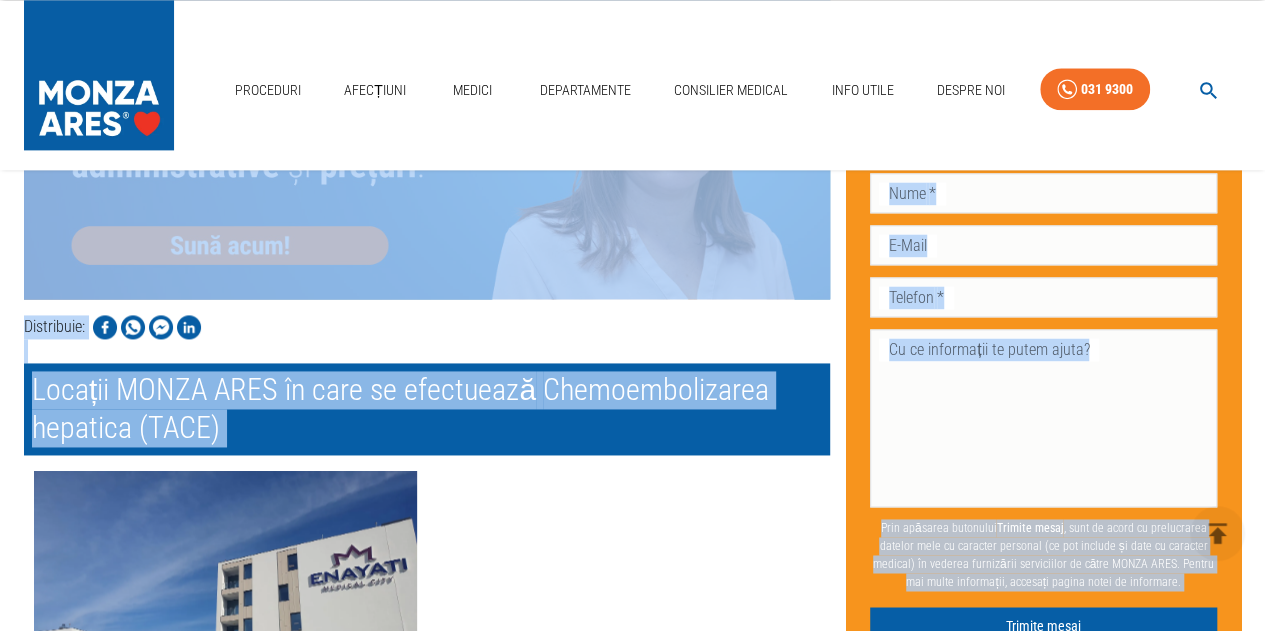 click on "MONZA ARES - Spitalul Memorial Băneasa Vizitează spitalul Fă-ți o programare!" at bounding box center [427, 695] 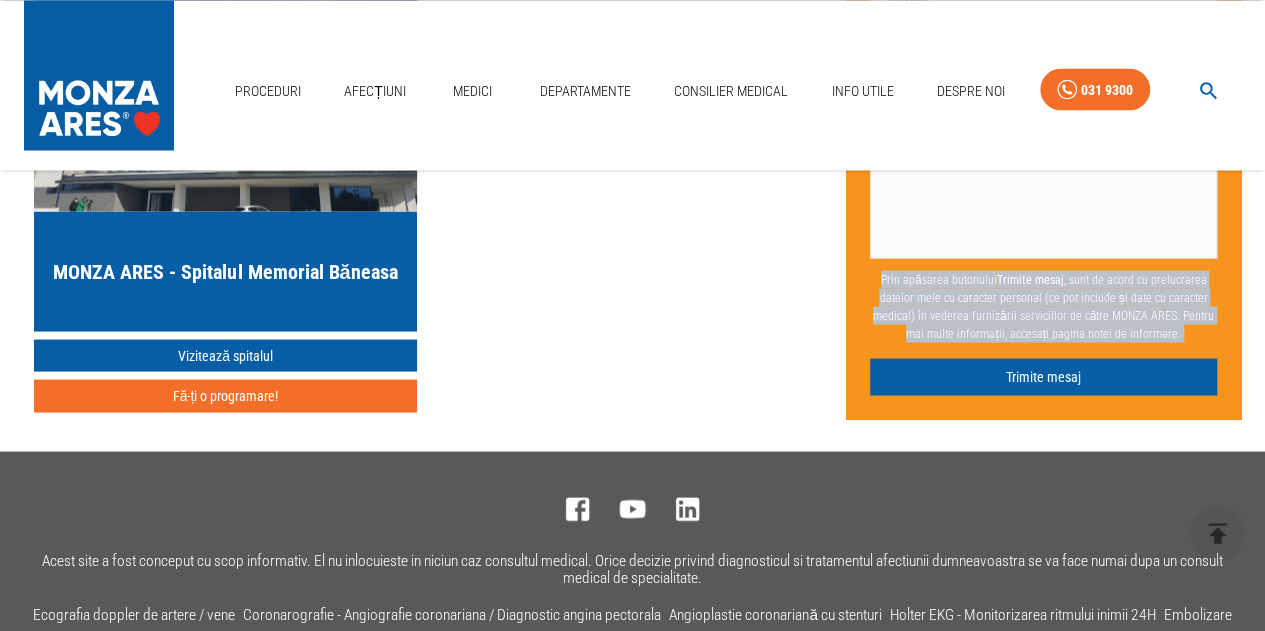 scroll, scrollTop: 5100, scrollLeft: 0, axis: vertical 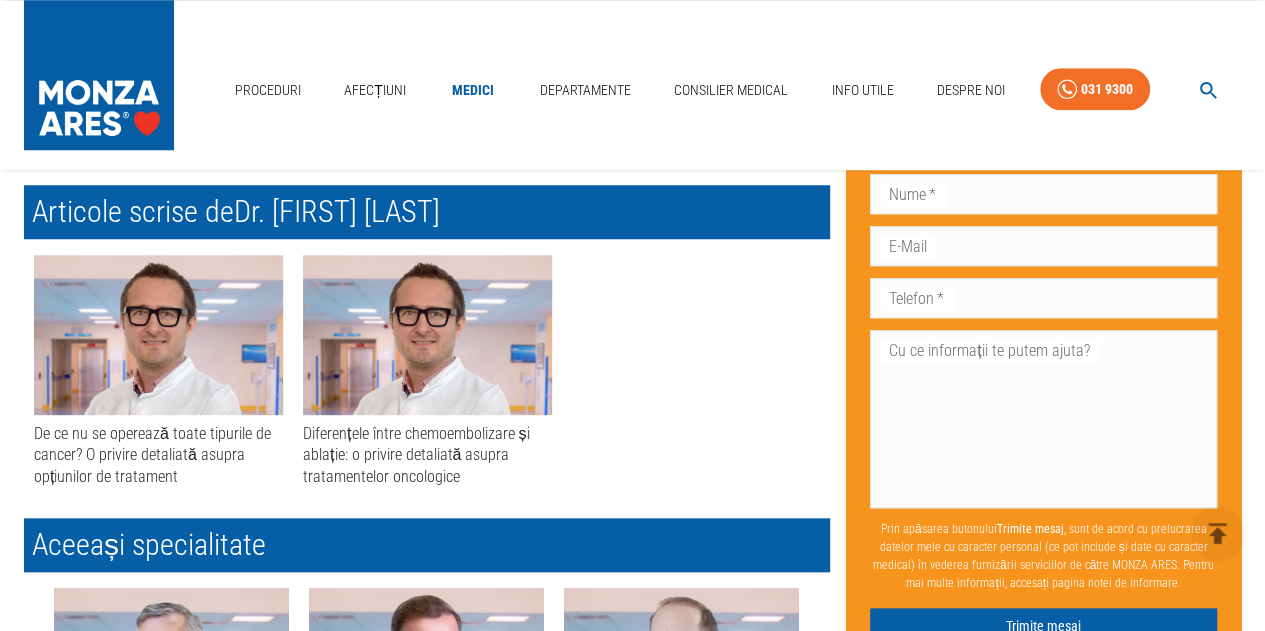 click on "Diferențele între chemoembolizare și ablație: o privire detaliată asupra tratamentelor oncologice" at bounding box center (427, 455) 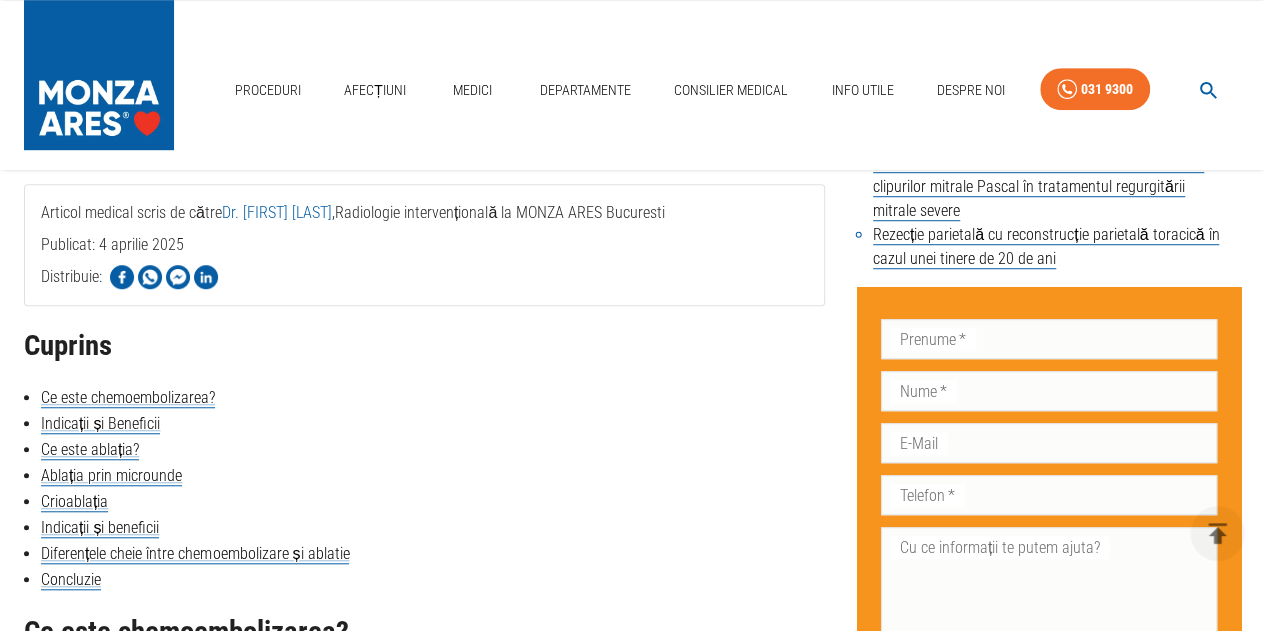 scroll, scrollTop: 600, scrollLeft: 0, axis: vertical 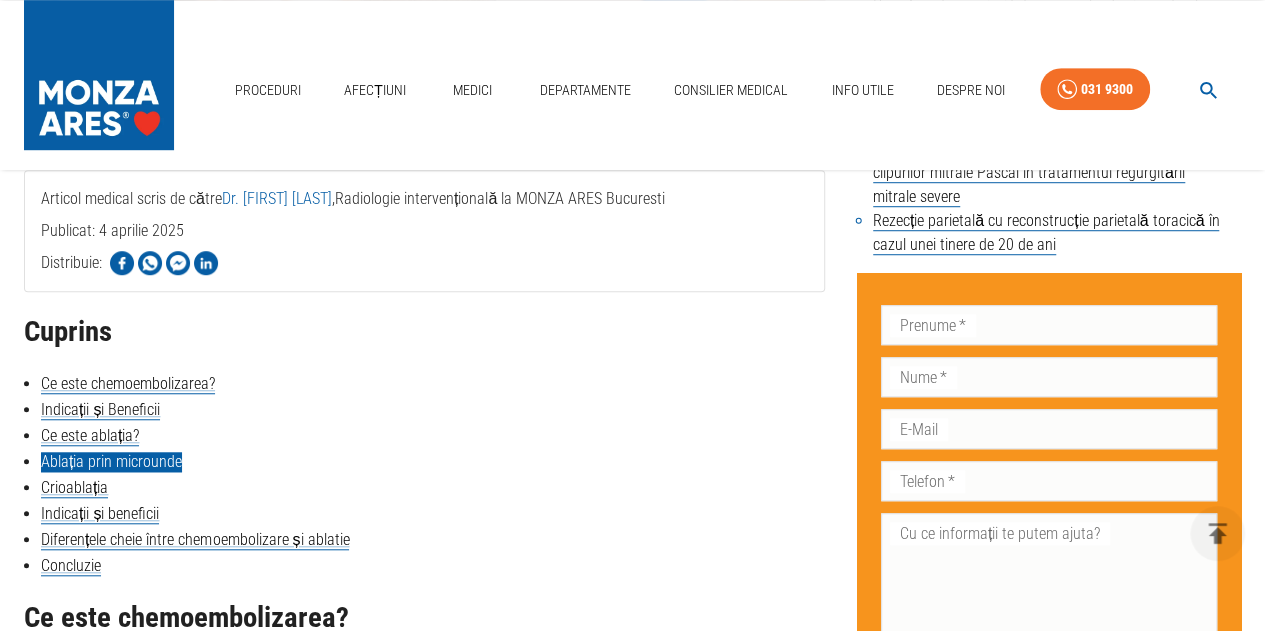 click on "Ablația prin microunde" at bounding box center (111, 462) 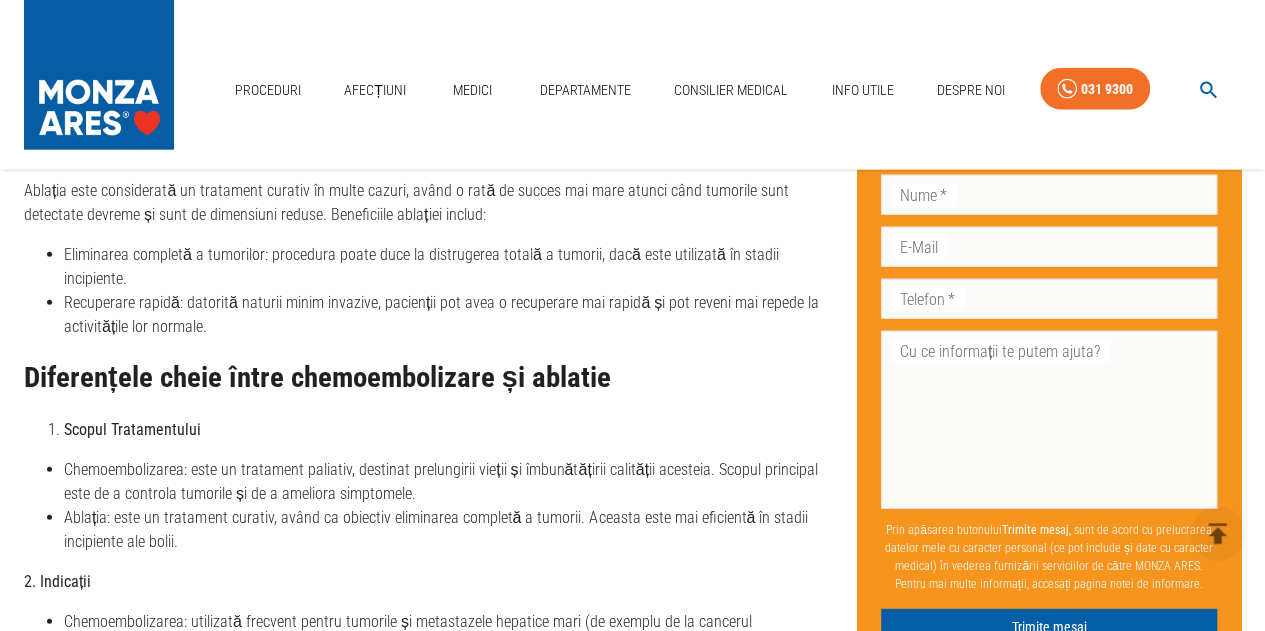 scroll, scrollTop: 2525, scrollLeft: 0, axis: vertical 